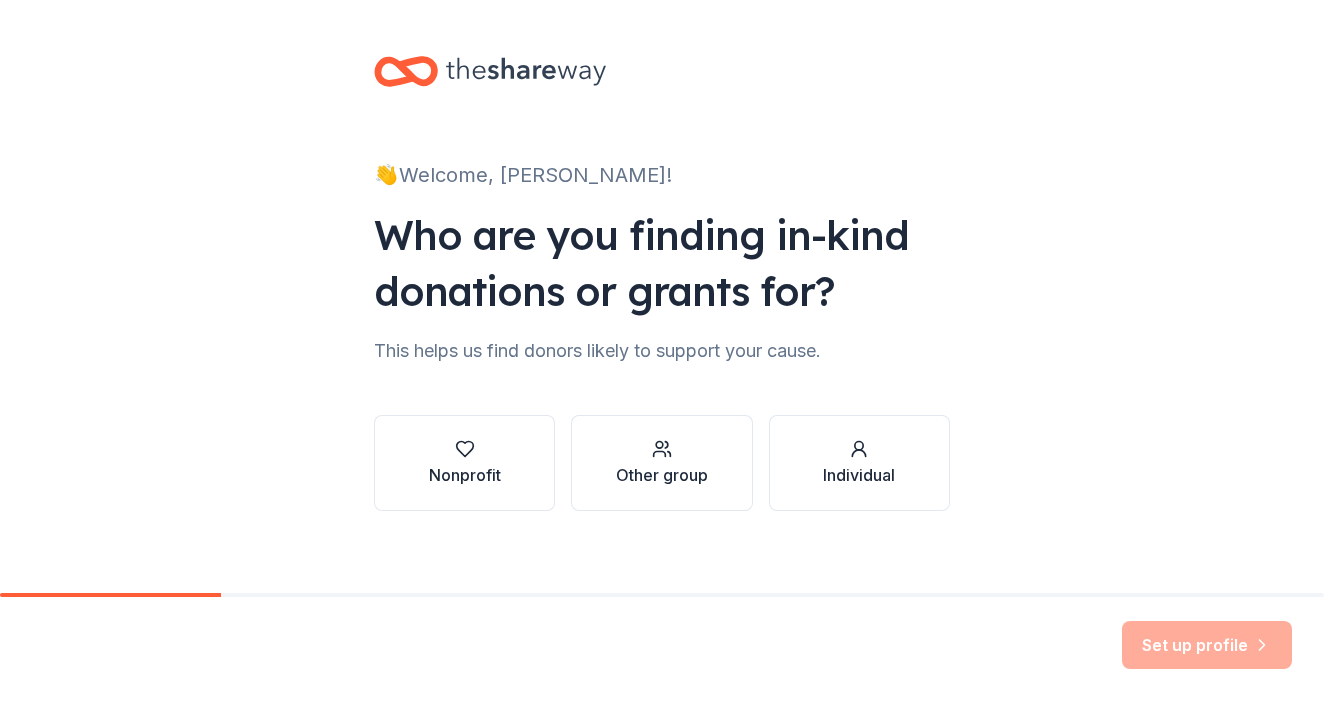 scroll, scrollTop: 0, scrollLeft: 0, axis: both 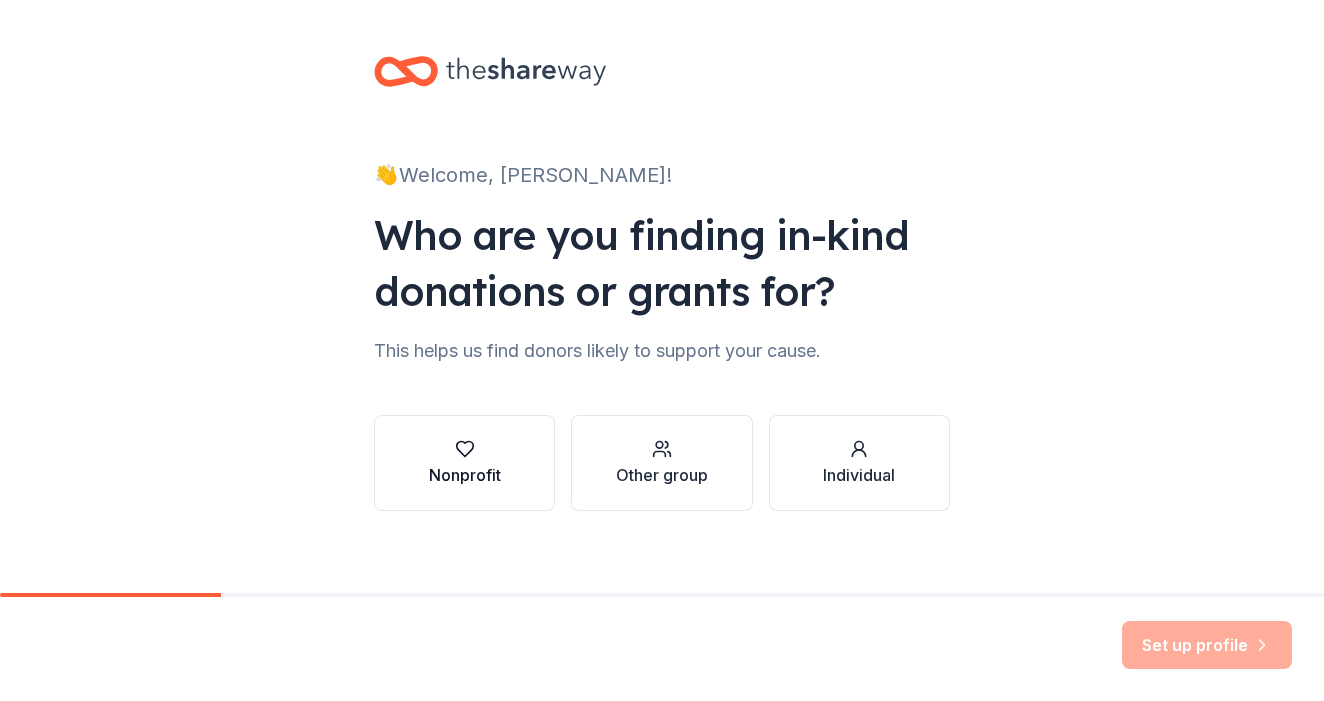 click on "Nonprofit" at bounding box center [465, 475] 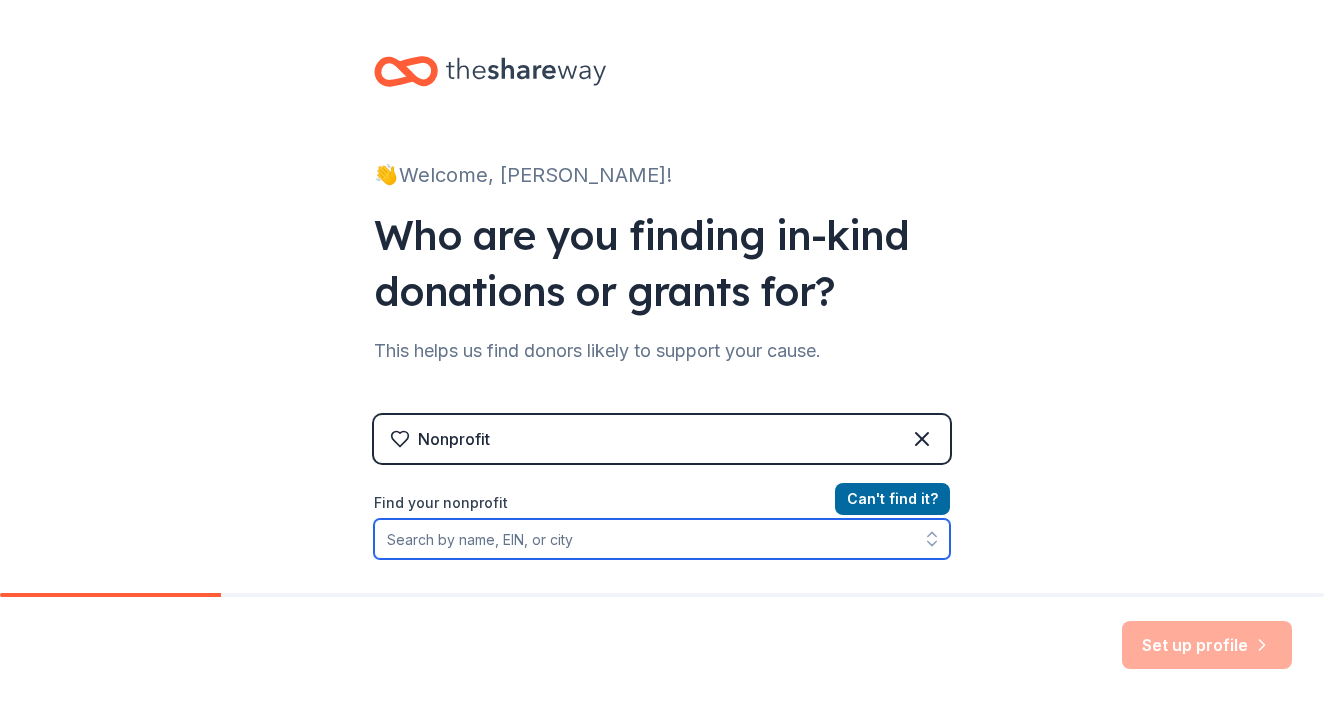 click on "Find your nonprofit" at bounding box center (662, 539) 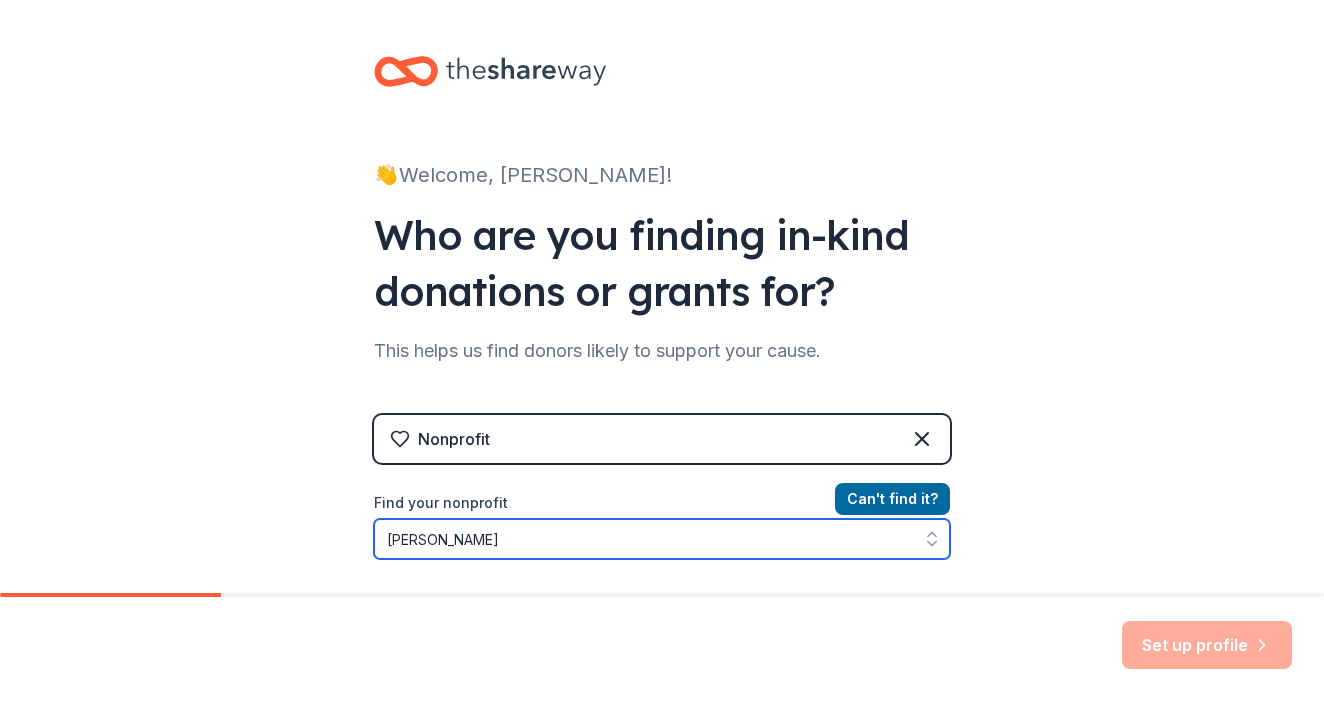 scroll, scrollTop: 66, scrollLeft: 0, axis: vertical 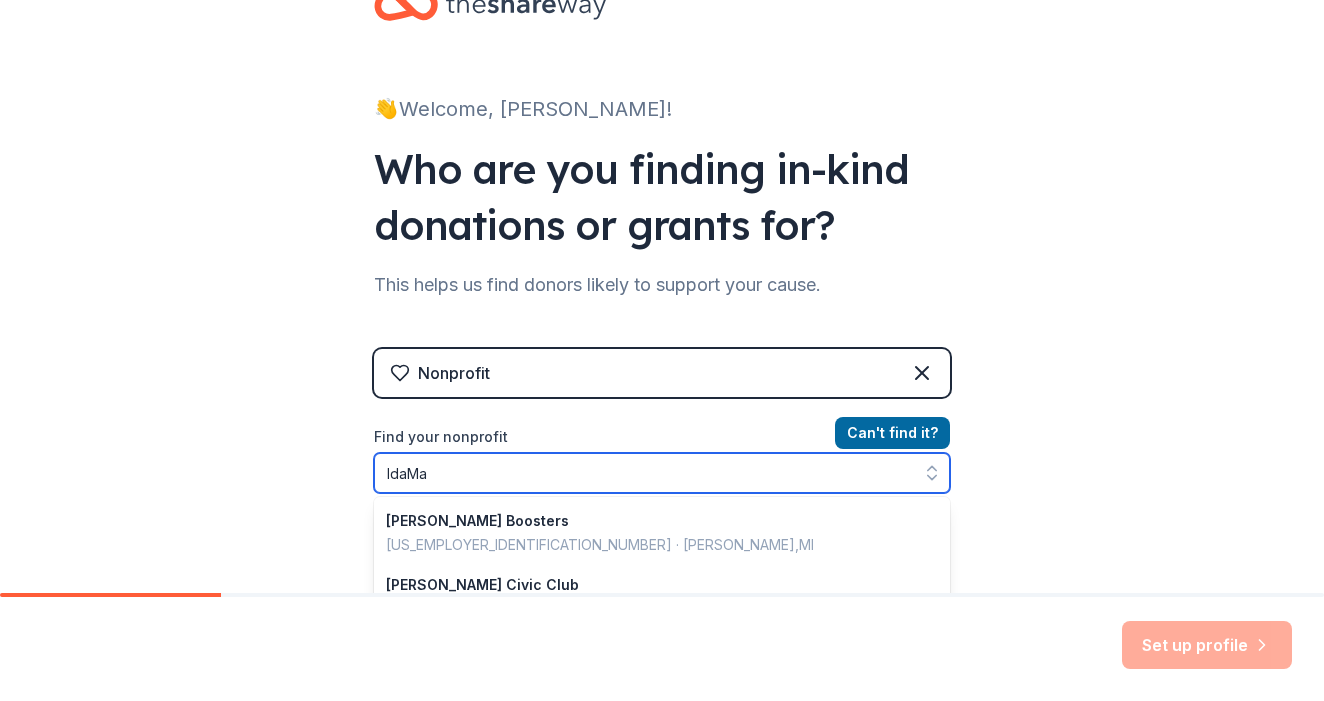 type on "[PERSON_NAME]" 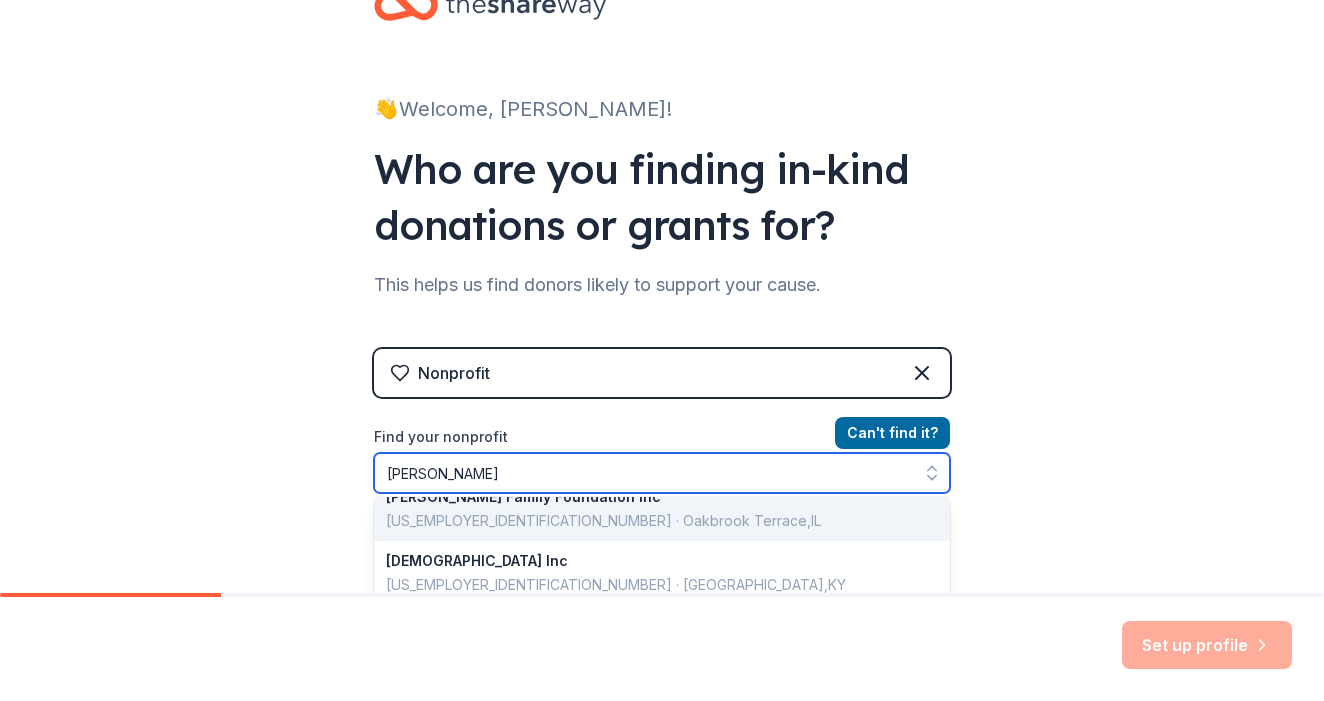 scroll, scrollTop: 89, scrollLeft: 0, axis: vertical 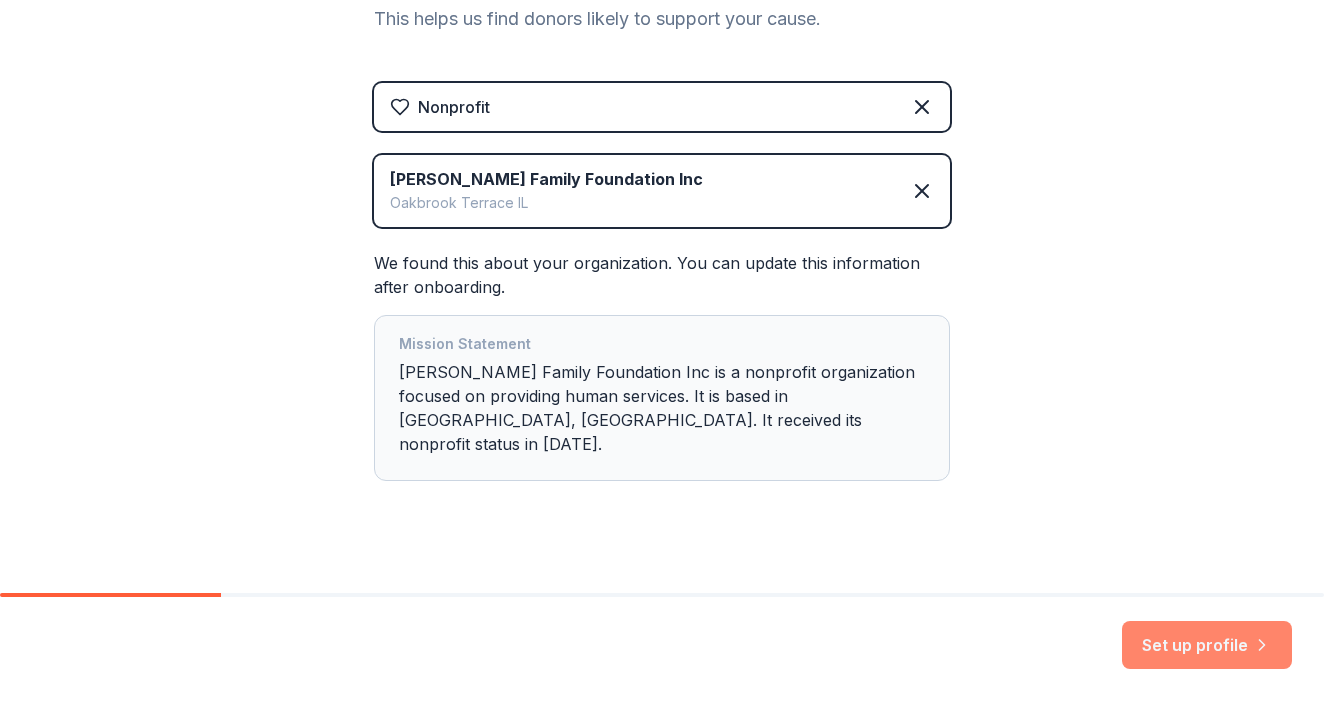 click on "Set up profile" at bounding box center (1207, 645) 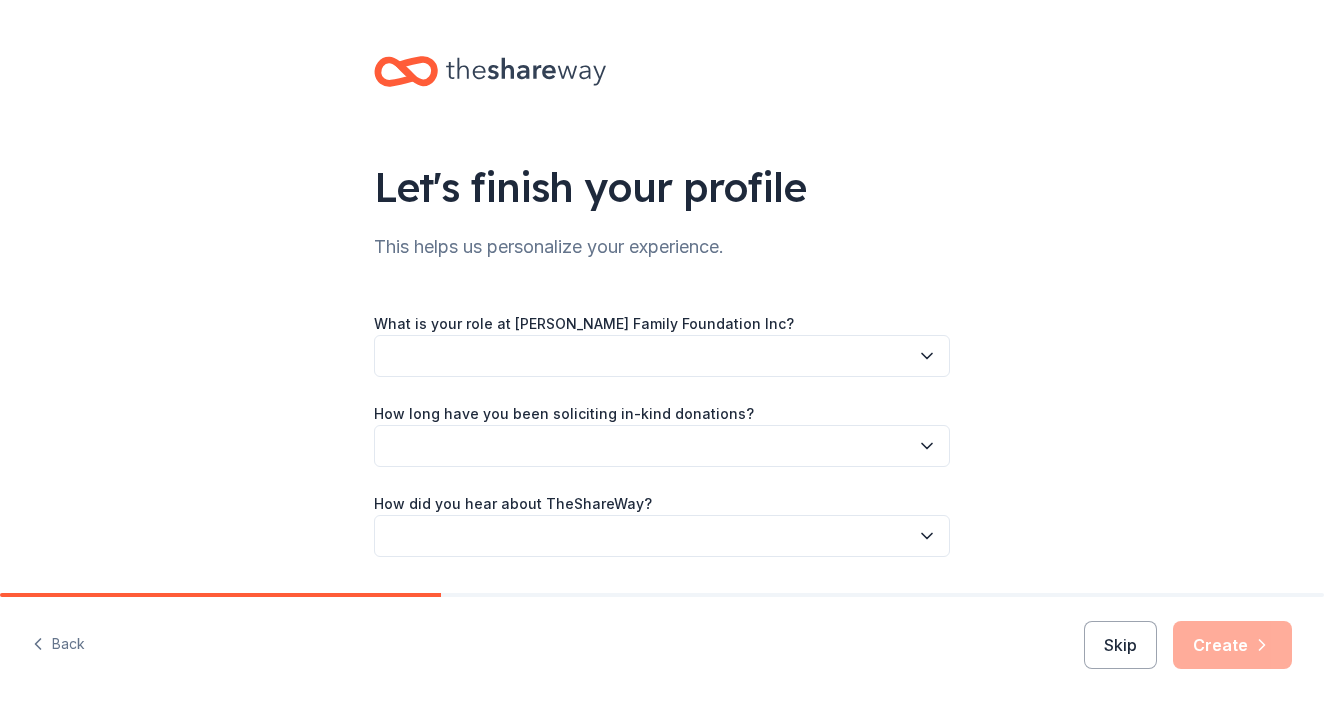 click 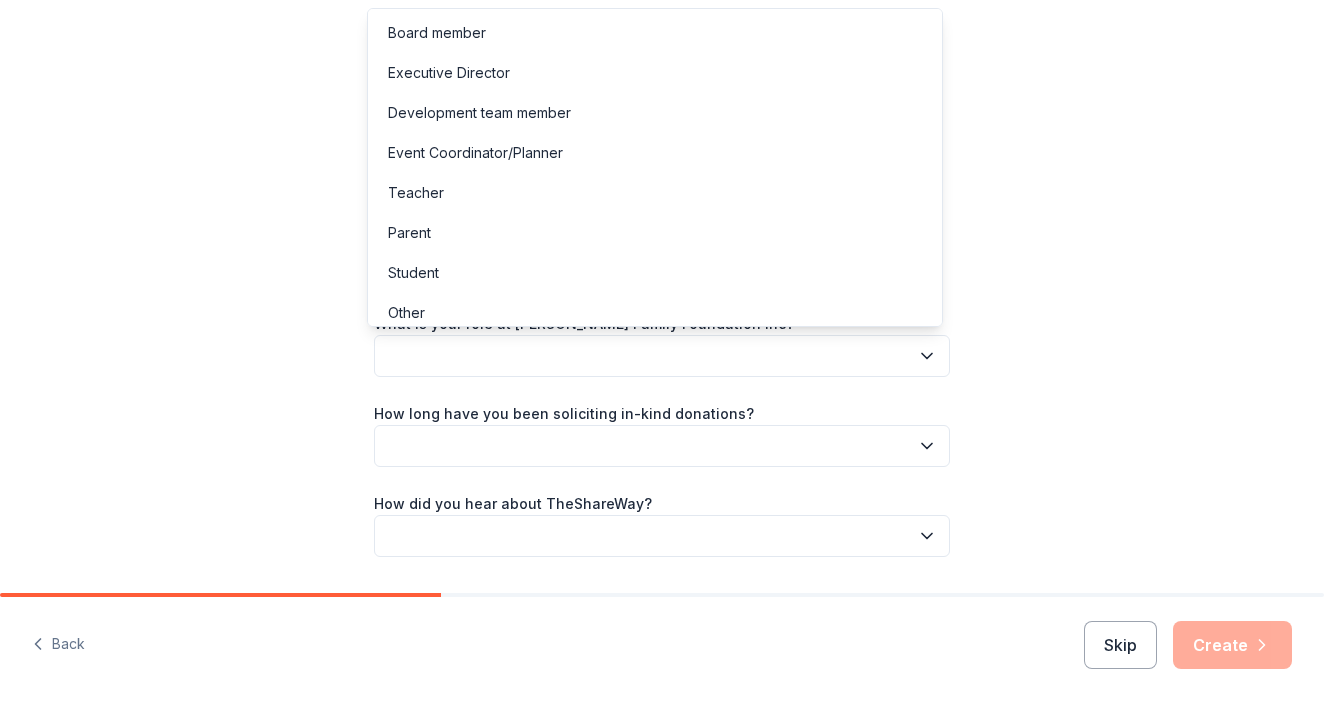 click on "What is your role at [PERSON_NAME] Family Foundation Inc? How long have you been soliciting in-kind donations? How did you hear about TheShareWay?" at bounding box center (662, 434) 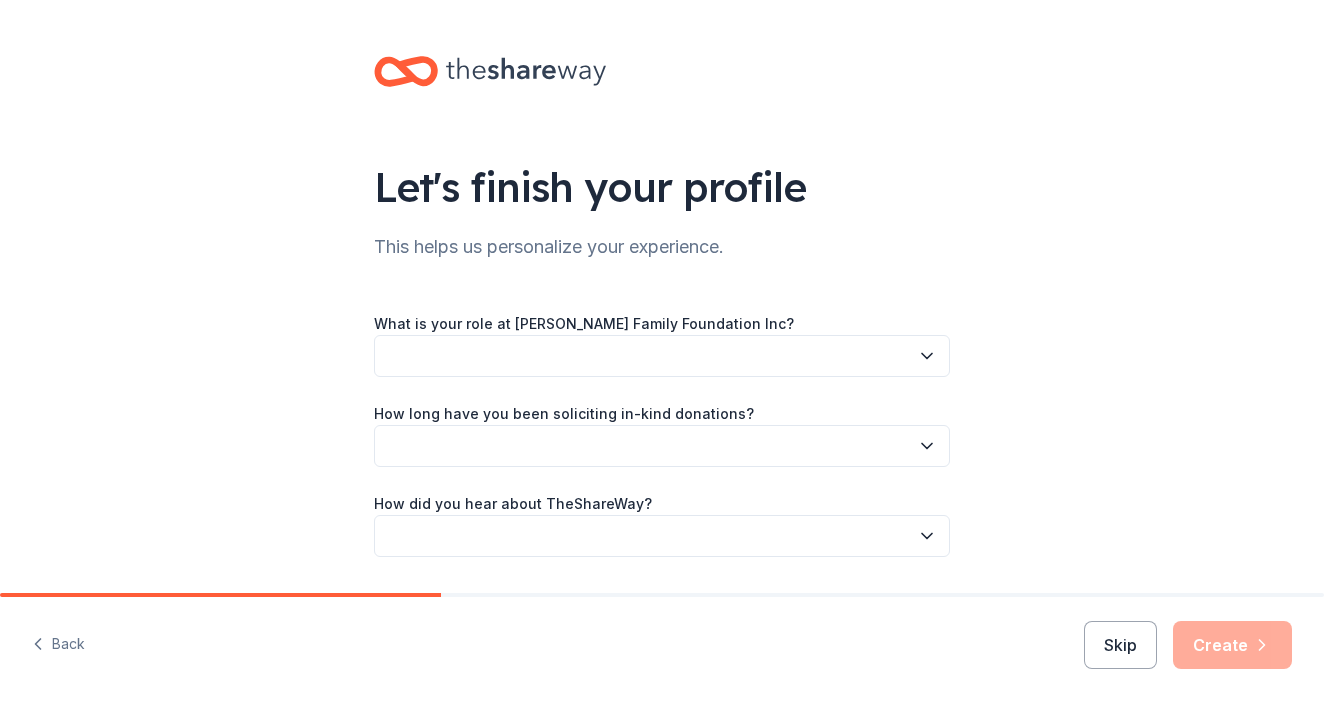 click at bounding box center (662, 356) 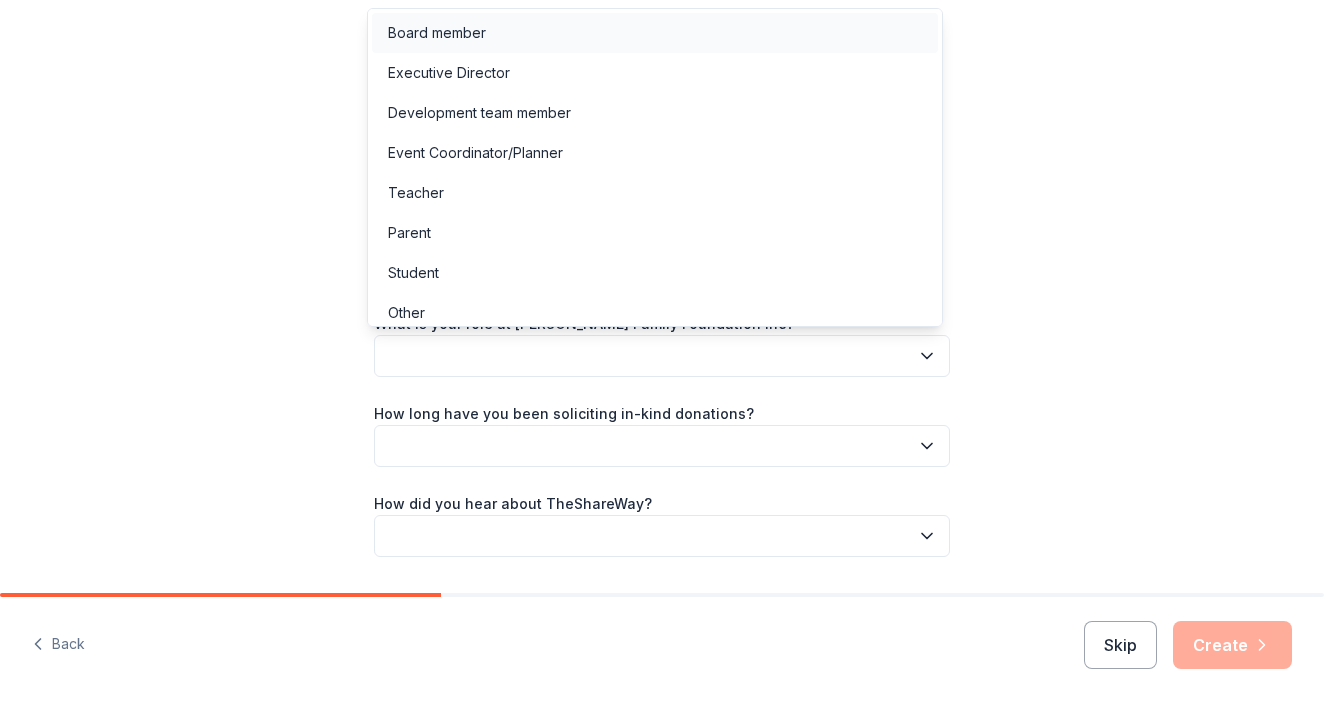 click on "Board member" at bounding box center (437, 33) 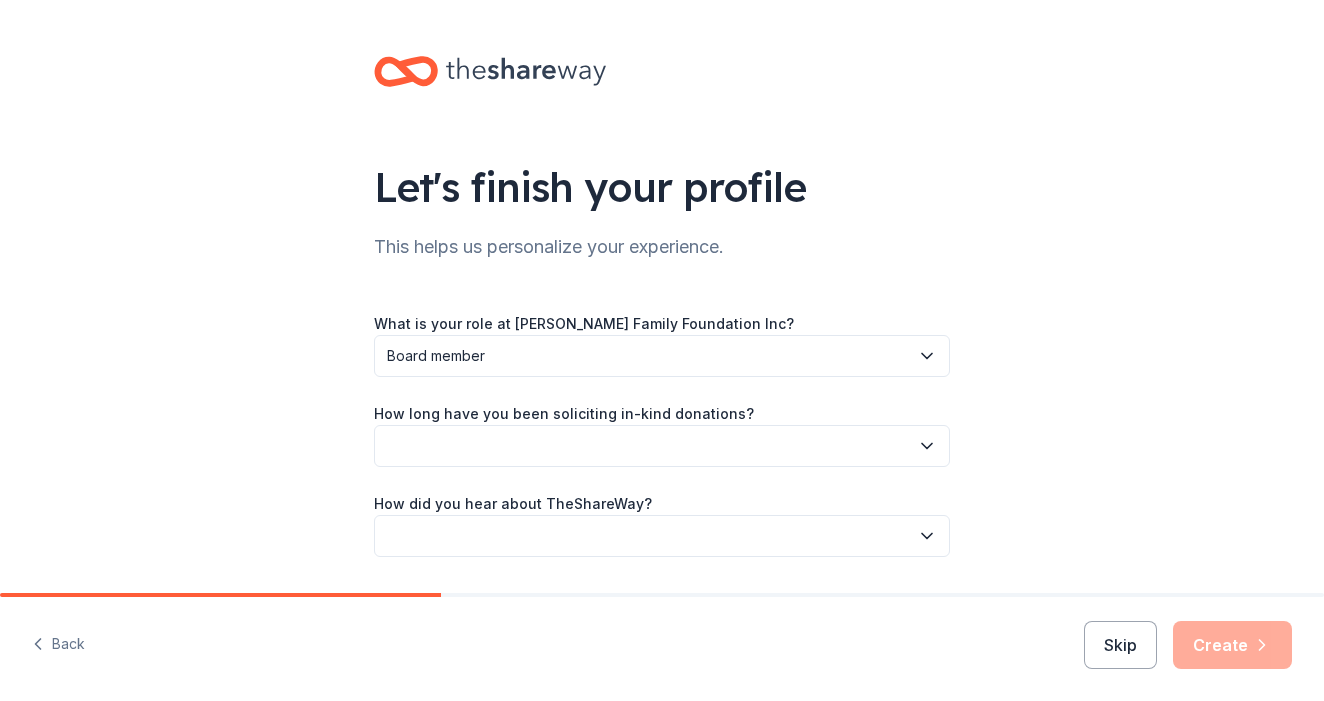 click on "Board member" at bounding box center [648, 356] 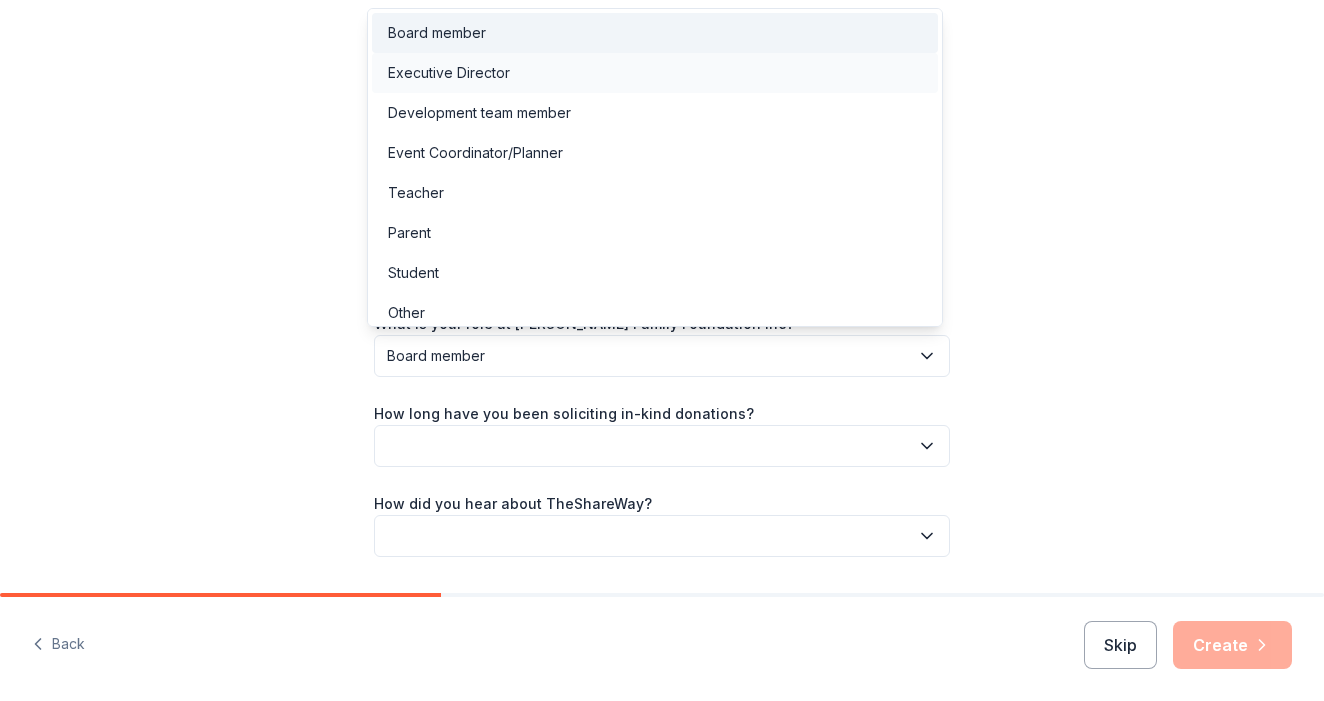 click on "Executive Director" at bounding box center (449, 73) 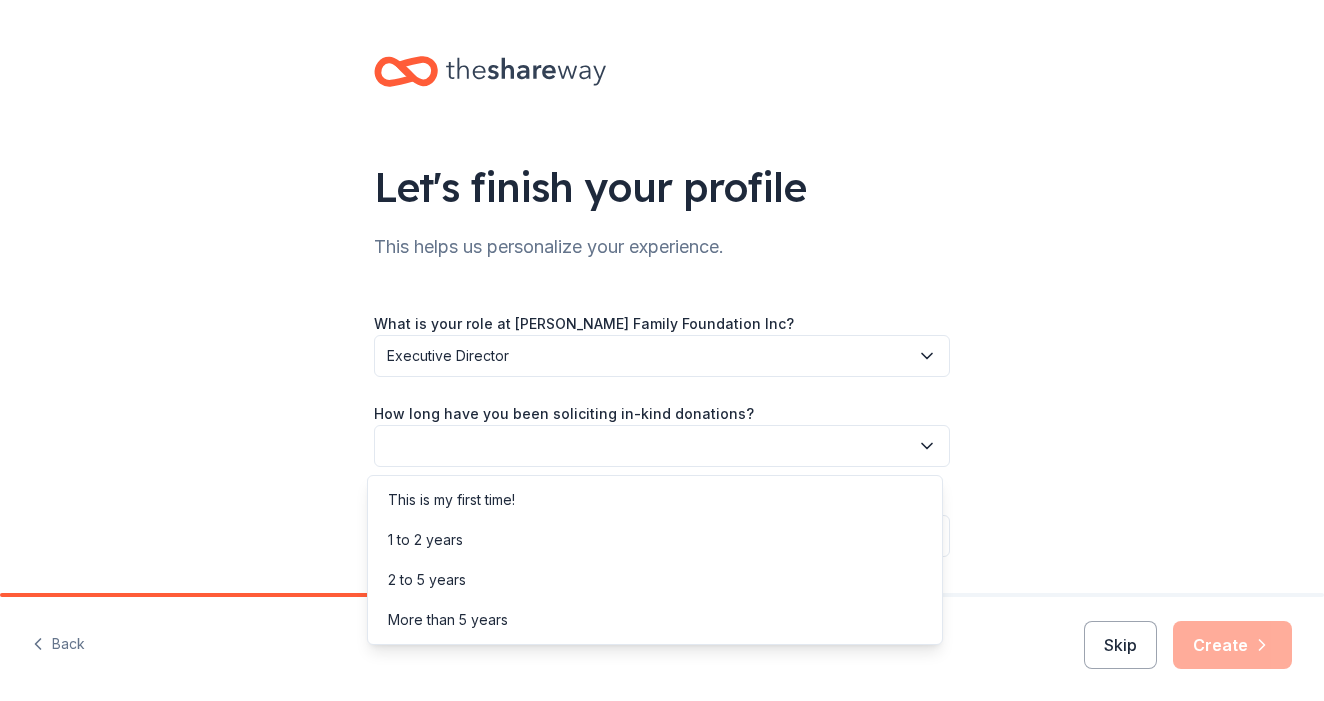 click at bounding box center [662, 446] 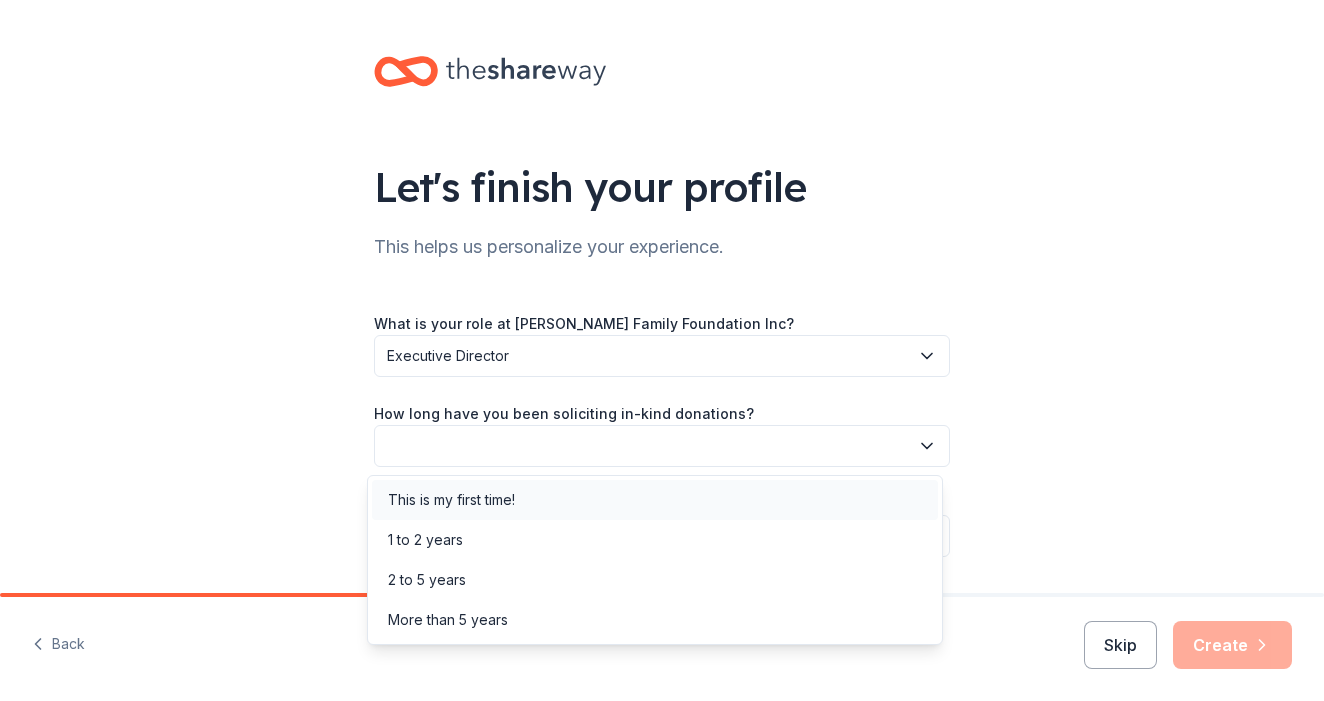 click on "This is my first time!" at bounding box center [451, 500] 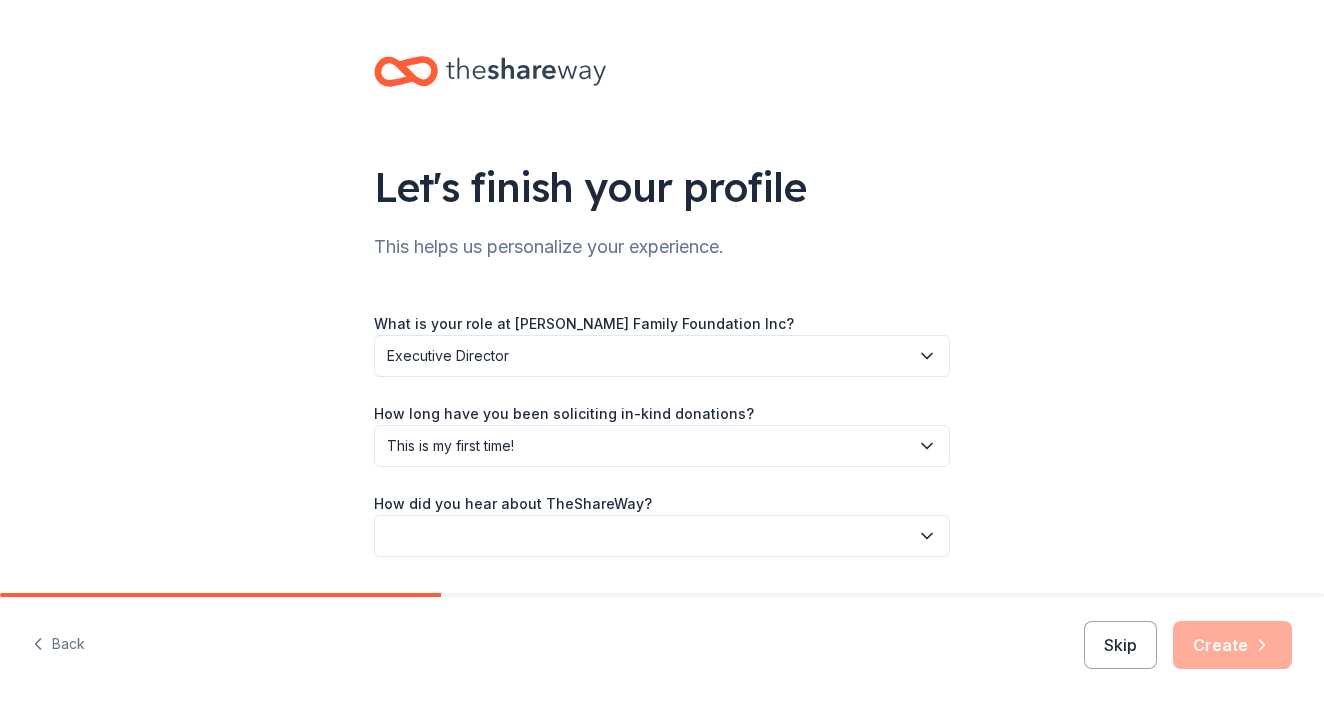 click at bounding box center (662, 536) 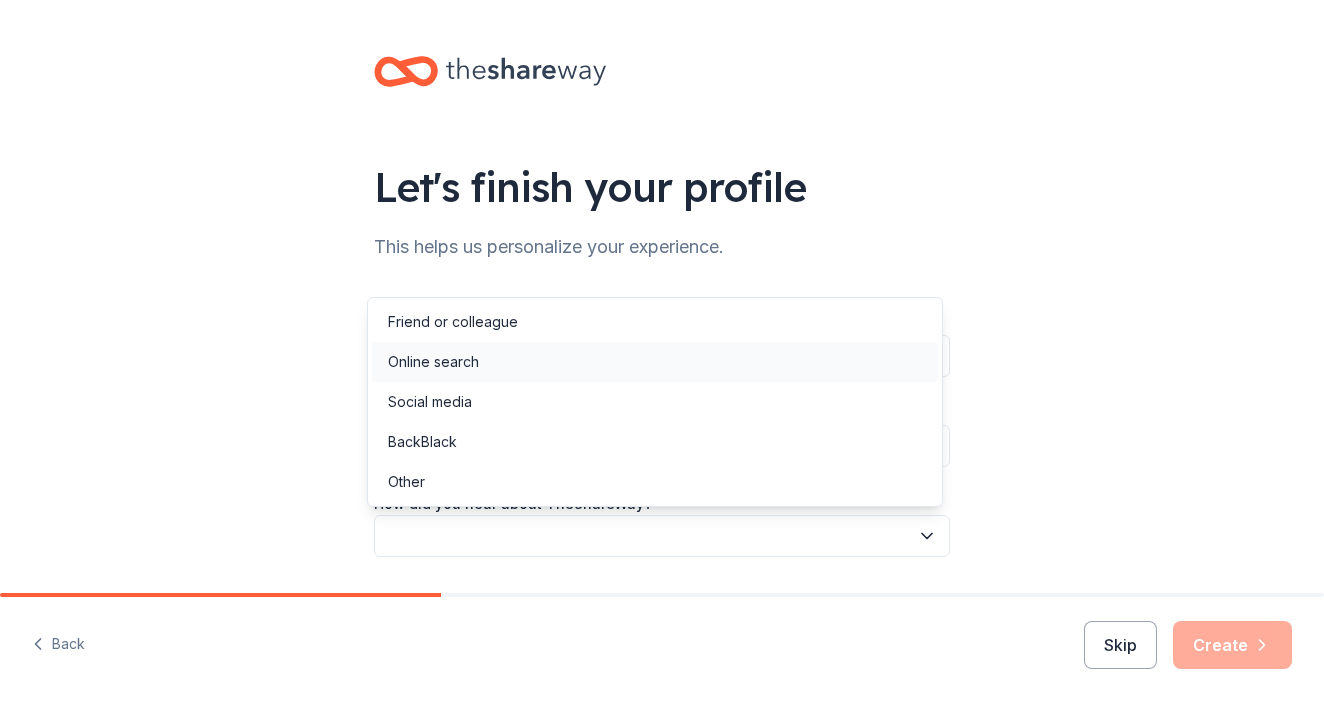 click on "Online search" at bounding box center (433, 362) 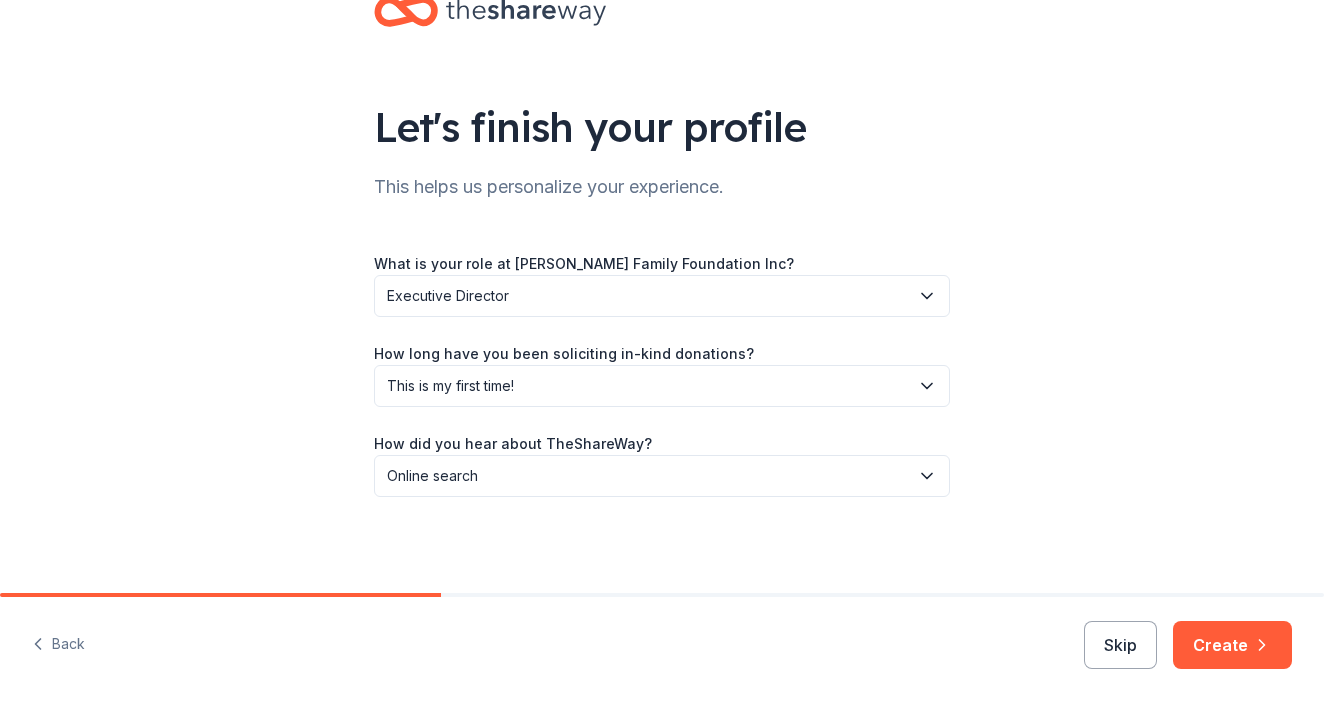 scroll, scrollTop: 60, scrollLeft: 0, axis: vertical 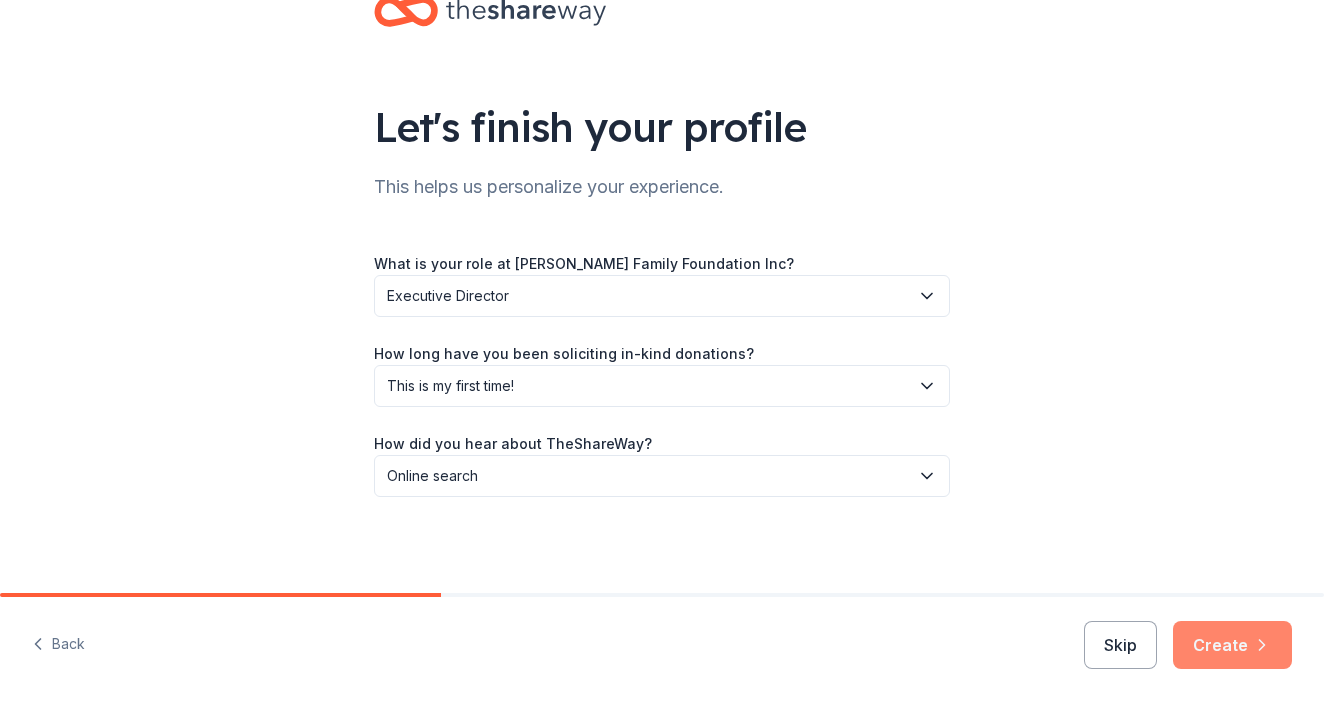 click on "Create" at bounding box center [1232, 645] 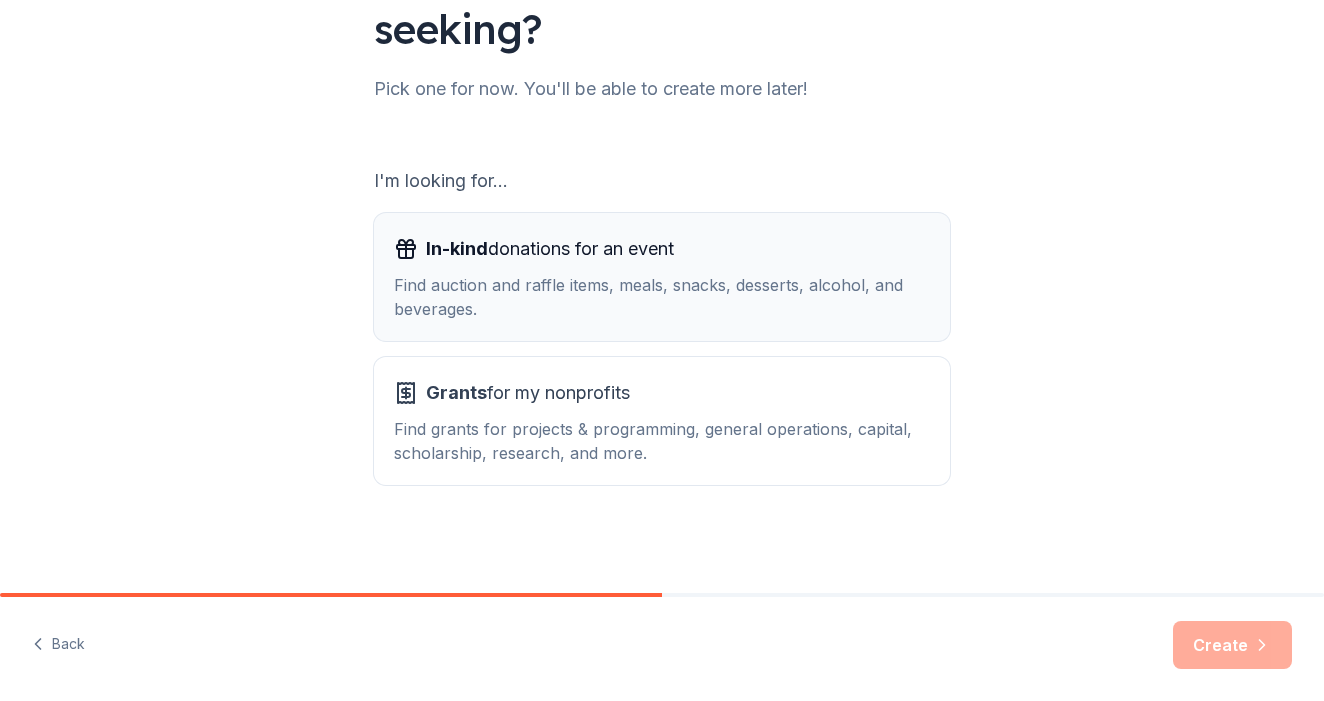 scroll, scrollTop: 214, scrollLeft: 0, axis: vertical 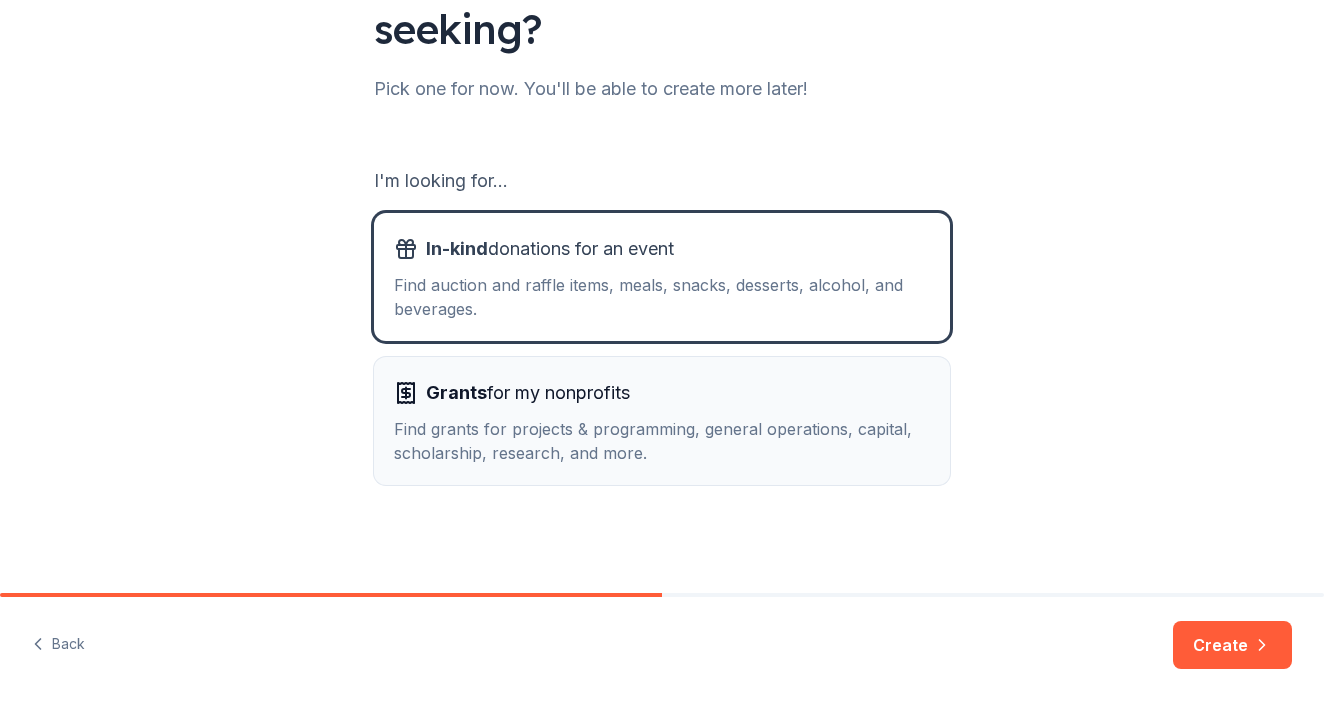 click on "Find grants for projects & programming, general operations, capital, scholarship, research, and more." at bounding box center [662, 441] 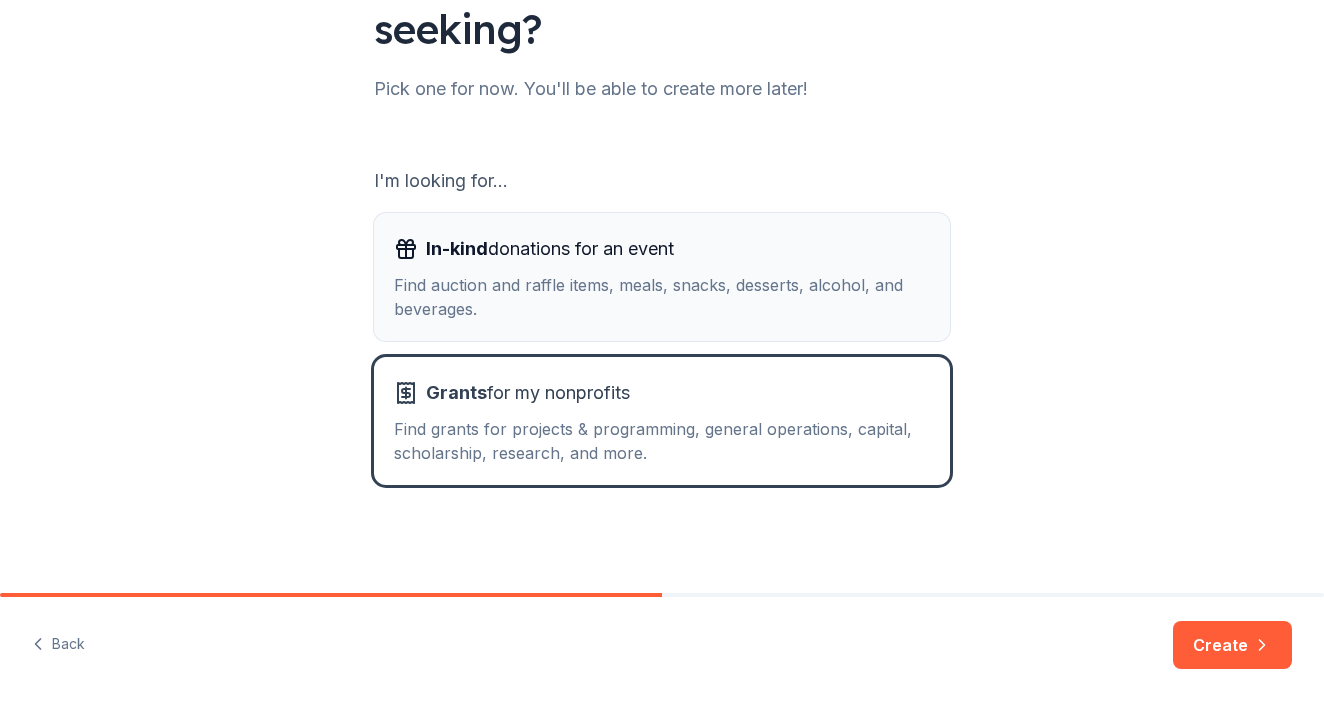 drag, startPoint x: 821, startPoint y: 348, endPoint x: 817, endPoint y: 326, distance: 22.36068 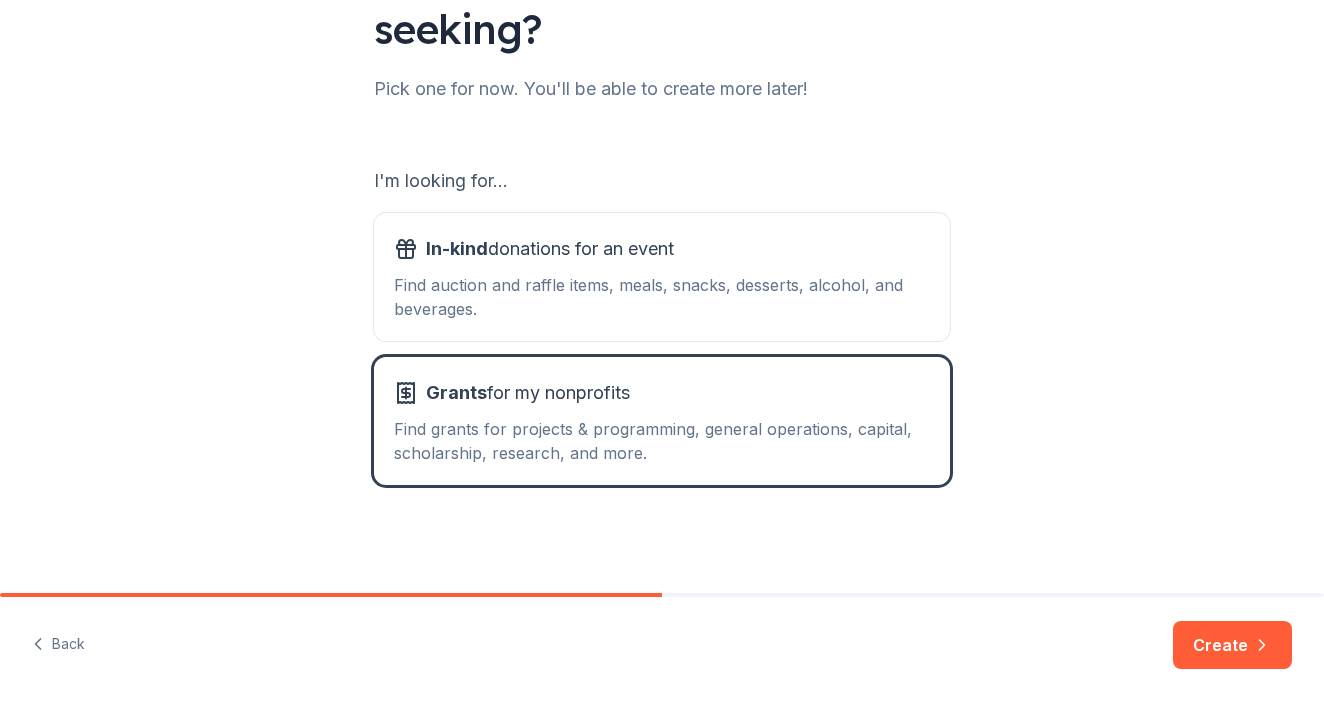 click on "What type of support are you seeking? Pick one for now. You'll be able to create more later! I'm looking for...   In-kind  donations for an event Find auction and raffle items, meals, snacks, desserts, alcohol, and beverages.   Grants  for my nonprofits Find grants for projects & programming, general operations, capital, scholarship, research, and more." at bounding box center [662, 189] 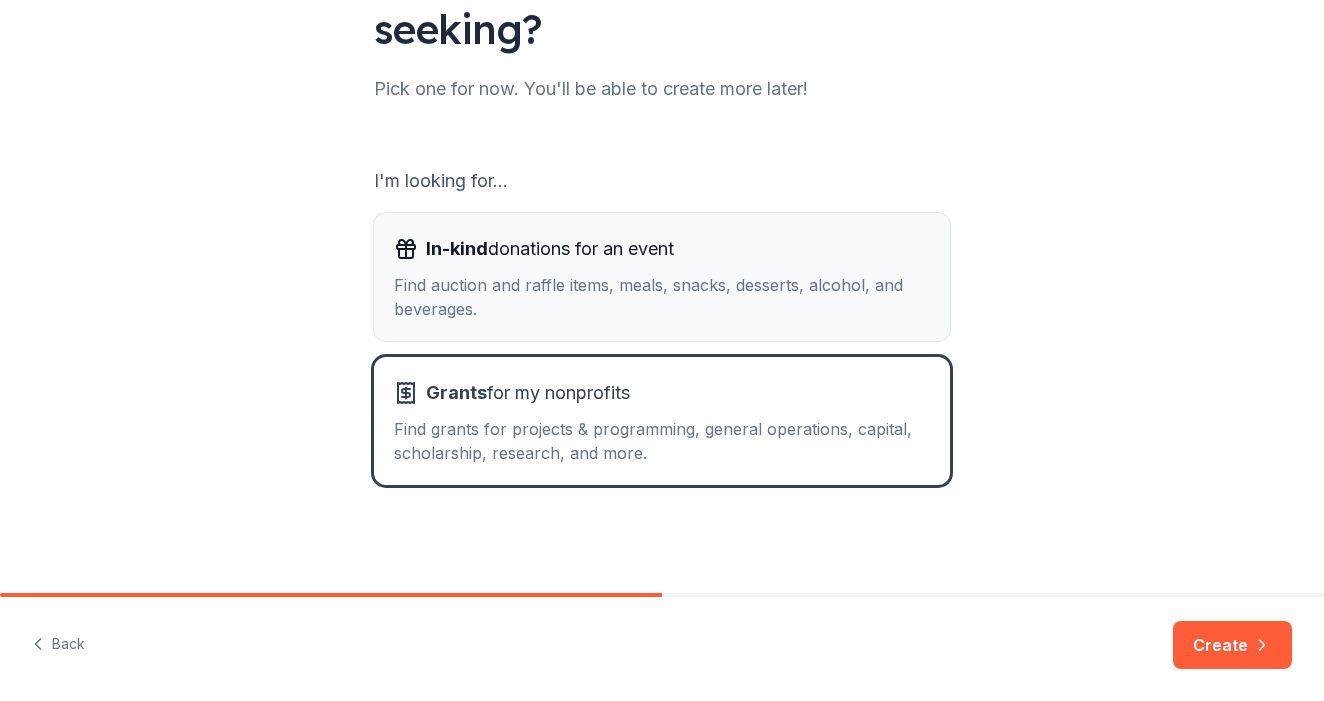 click on "In-kind  donations for an event Find auction and raffle items, meals, snacks, desserts, alcohol, and beverages." at bounding box center [662, 277] 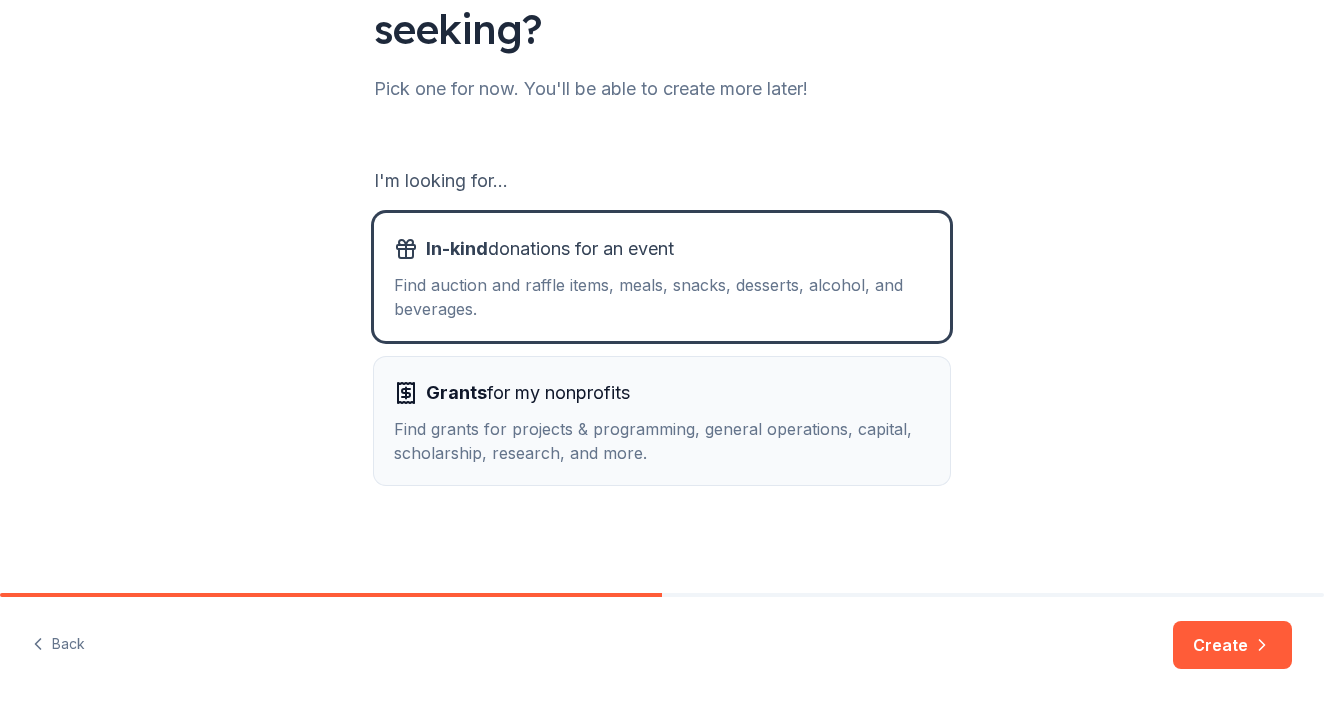 click on "Find grants for projects & programming, general operations, capital, scholarship, research, and more." at bounding box center [662, 441] 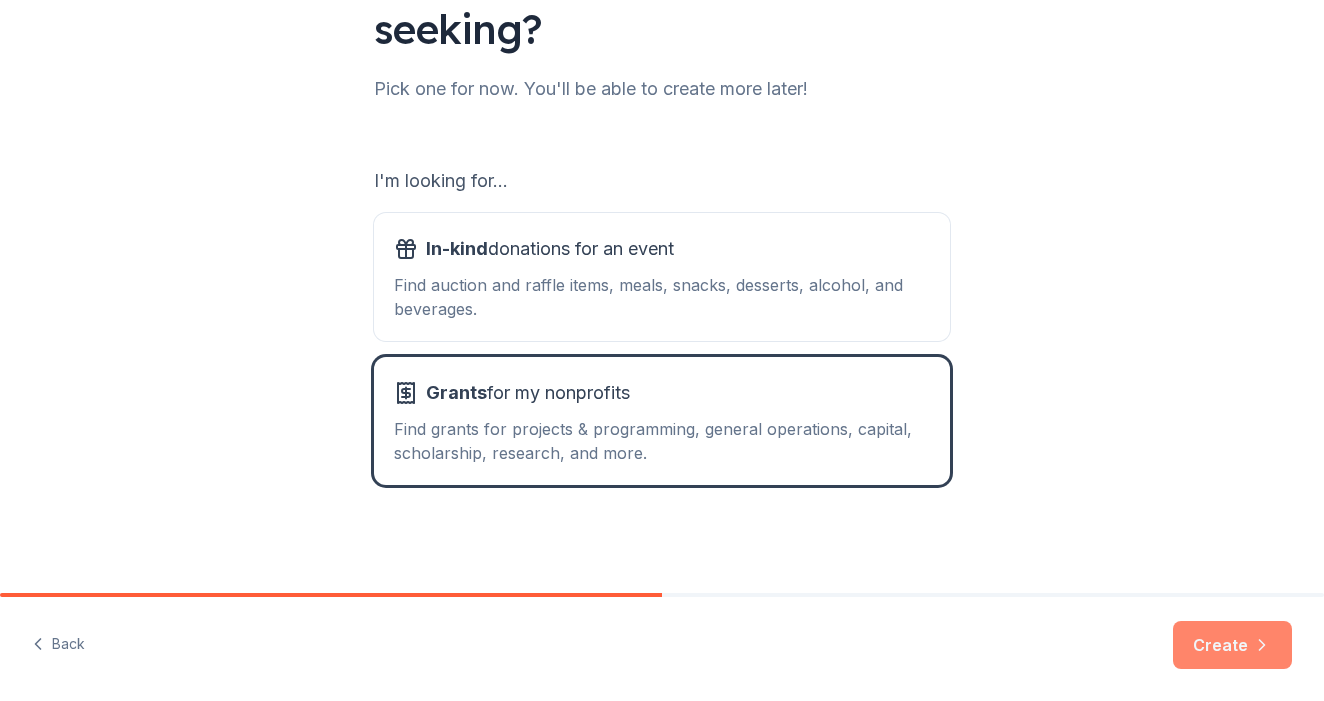 click on "Create" at bounding box center [1232, 645] 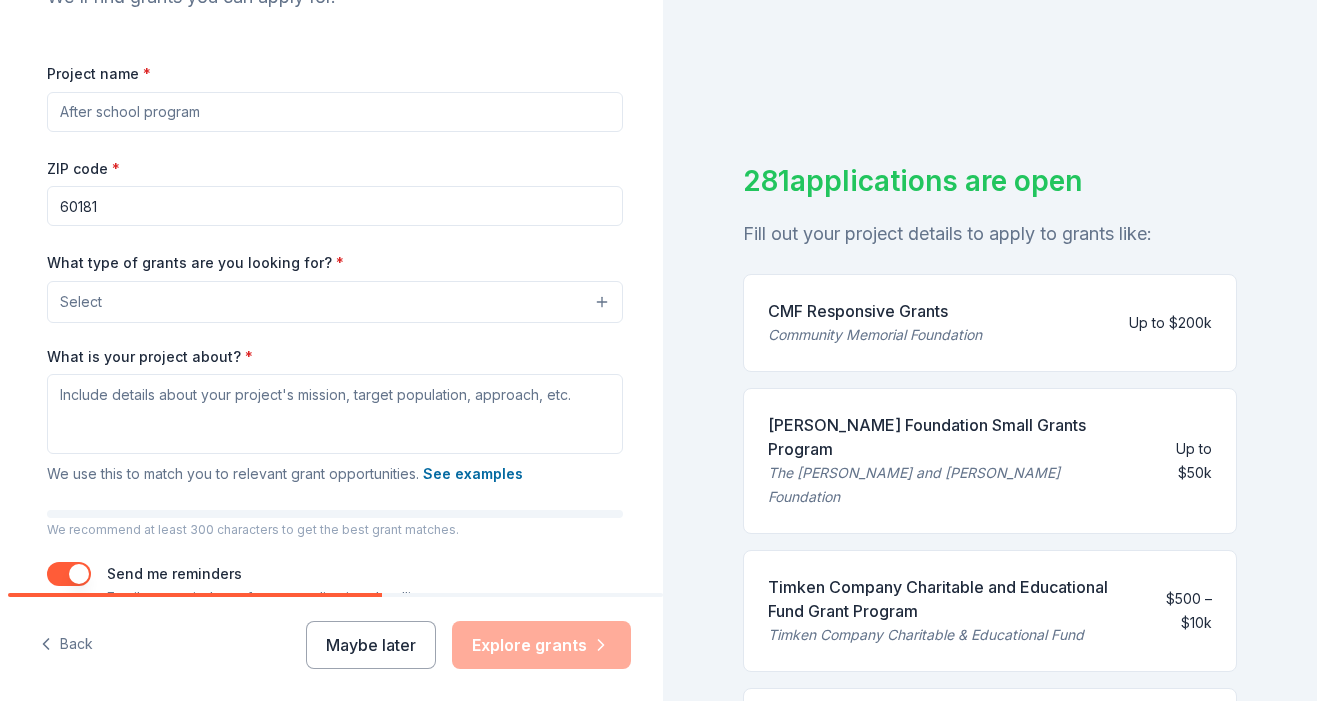 scroll, scrollTop: 254, scrollLeft: 0, axis: vertical 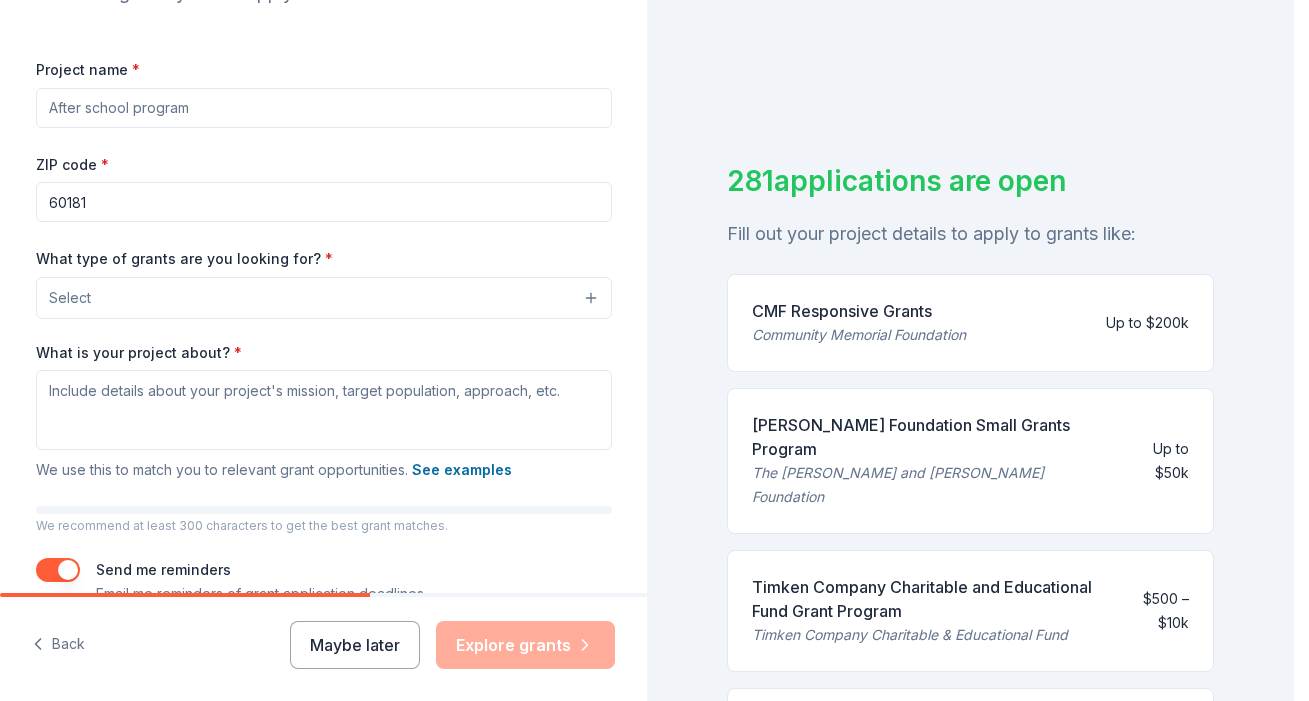 click on "Select" at bounding box center (324, 298) 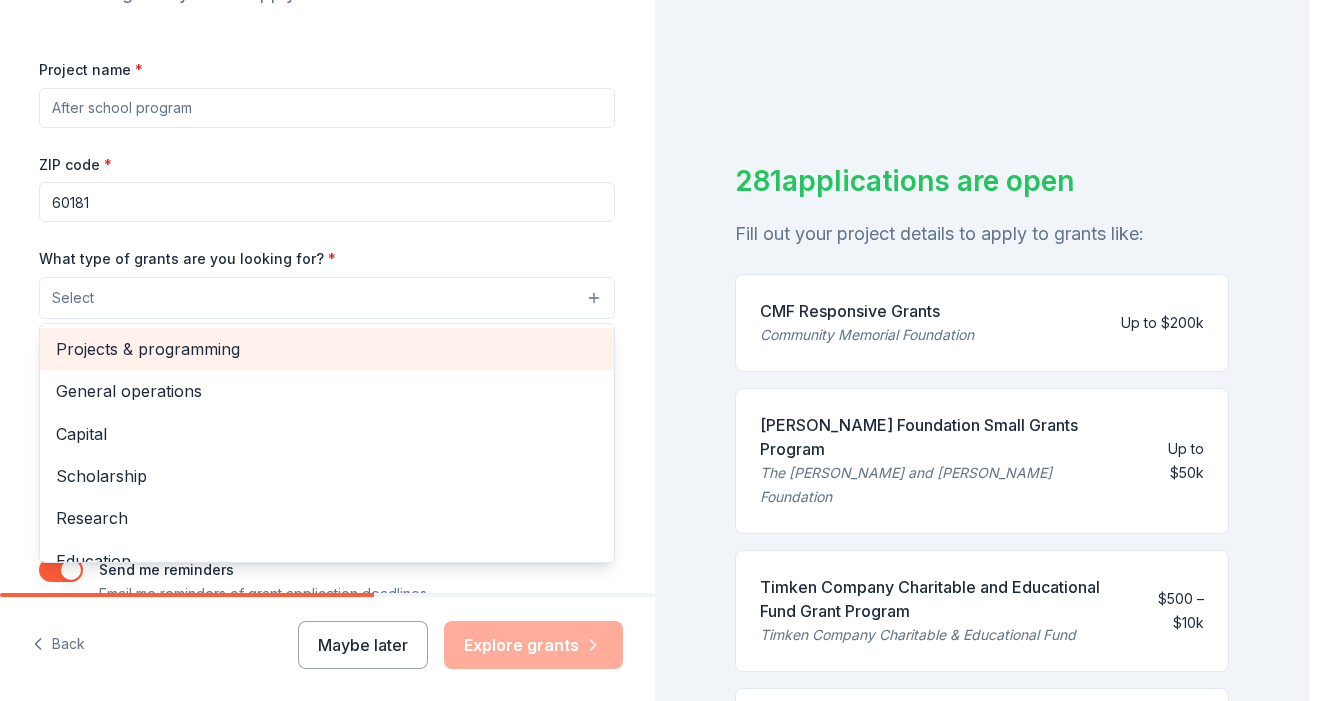 click on "Projects & programming" at bounding box center [327, 349] 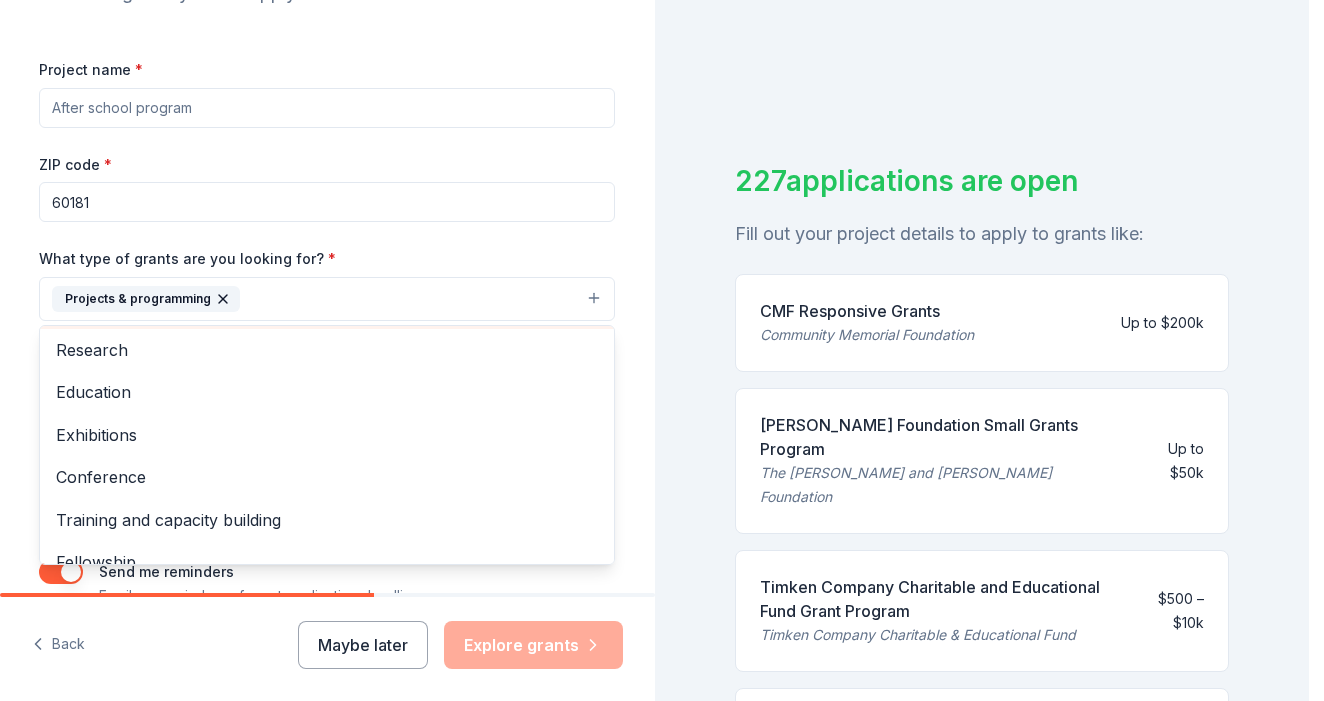 scroll, scrollTop: 138, scrollLeft: 0, axis: vertical 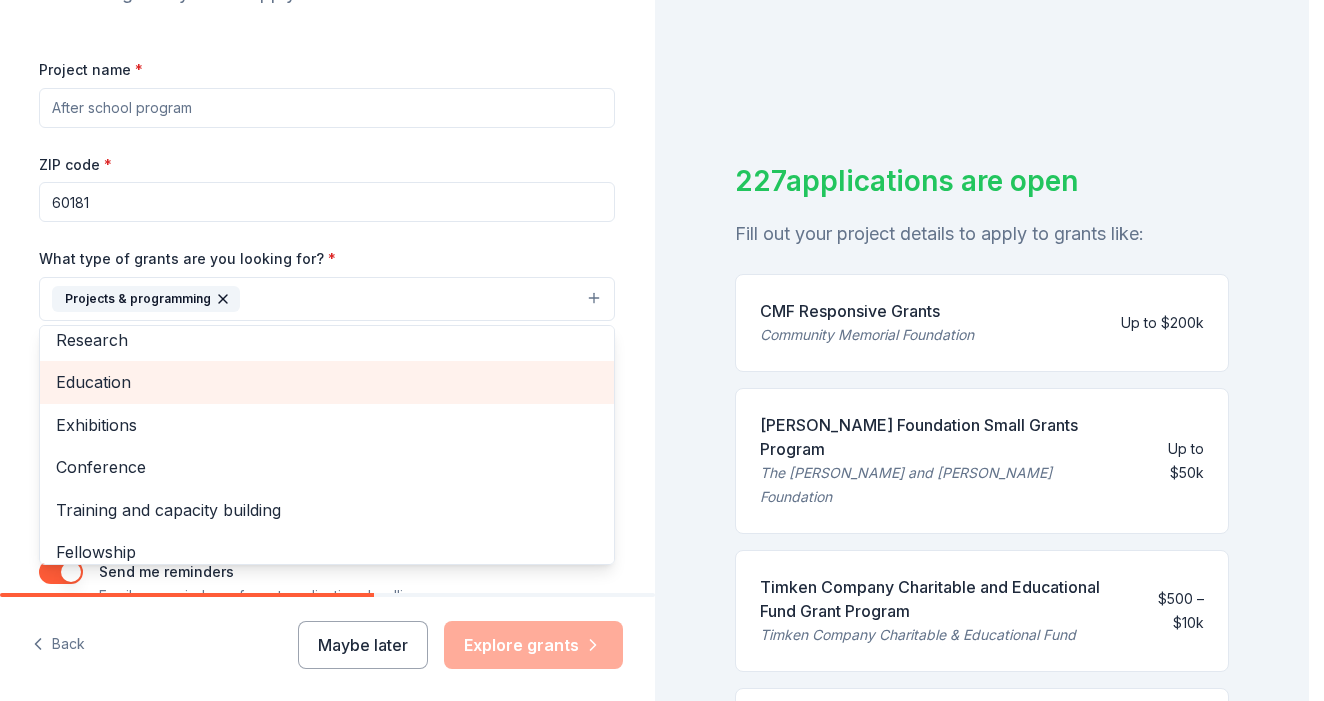 click on "Education" at bounding box center [327, 382] 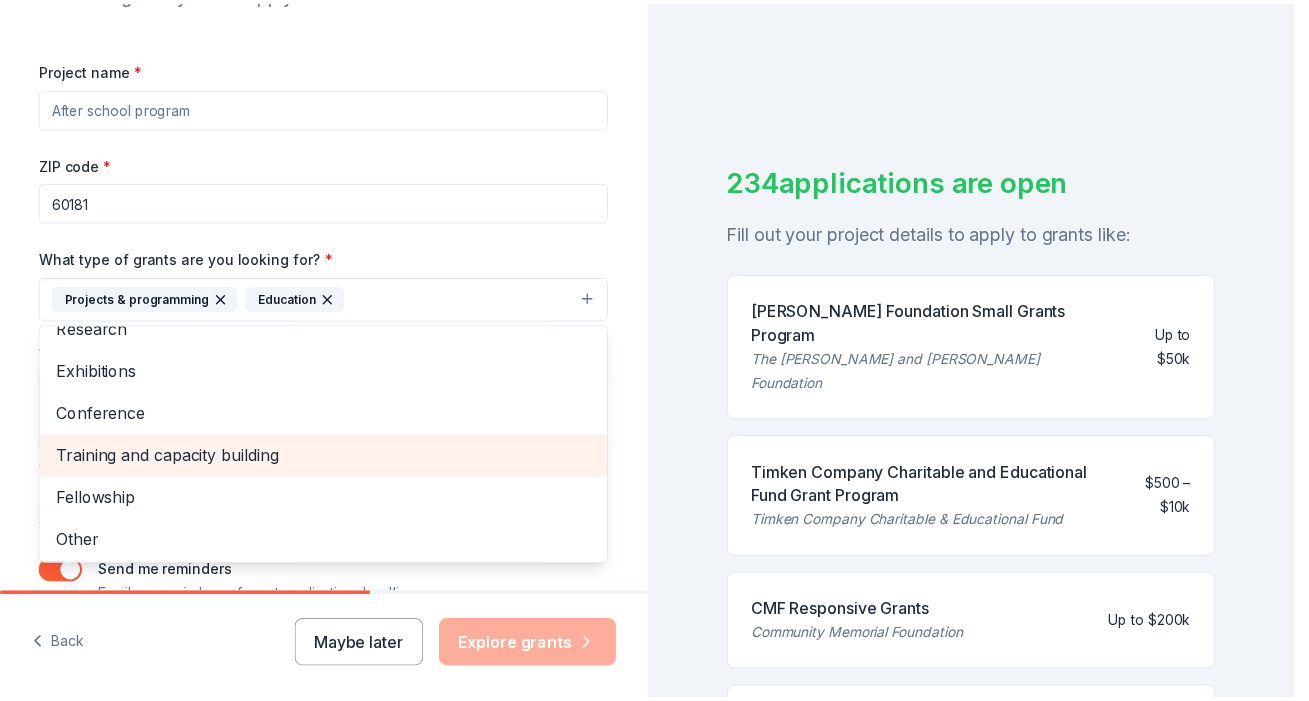 scroll, scrollTop: 148, scrollLeft: 0, axis: vertical 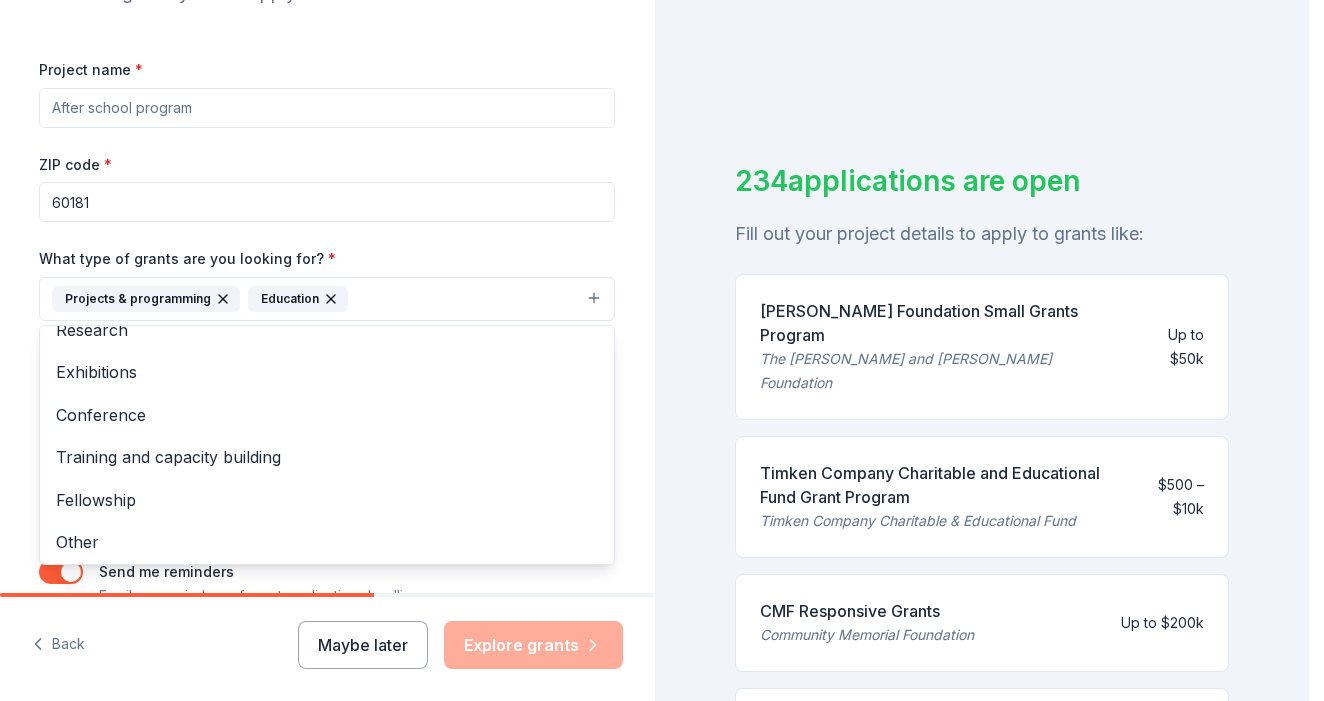 click on "What type of grants are you looking for? * Projects & programming Education General operations Capital Scholarship Research Exhibitions Conference Training and capacity building Fellowship Other" at bounding box center [327, 283] 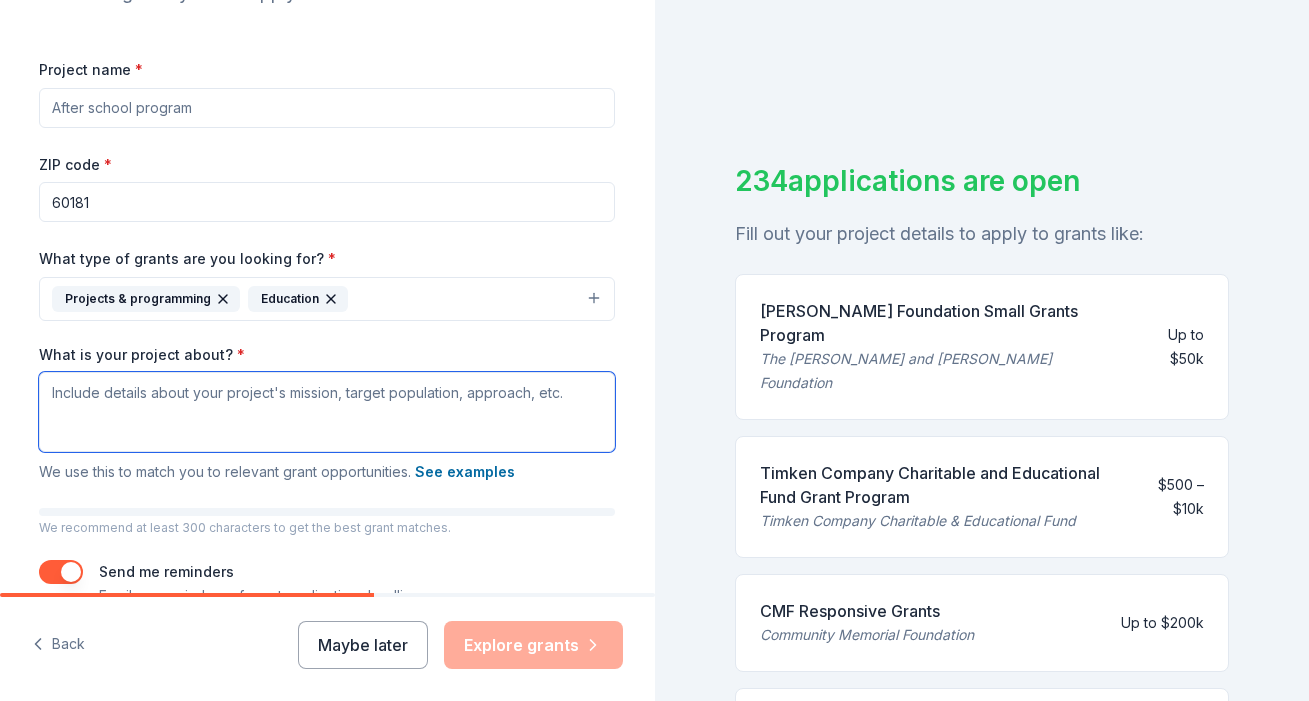 click on "What is your project about? *" at bounding box center [327, 412] 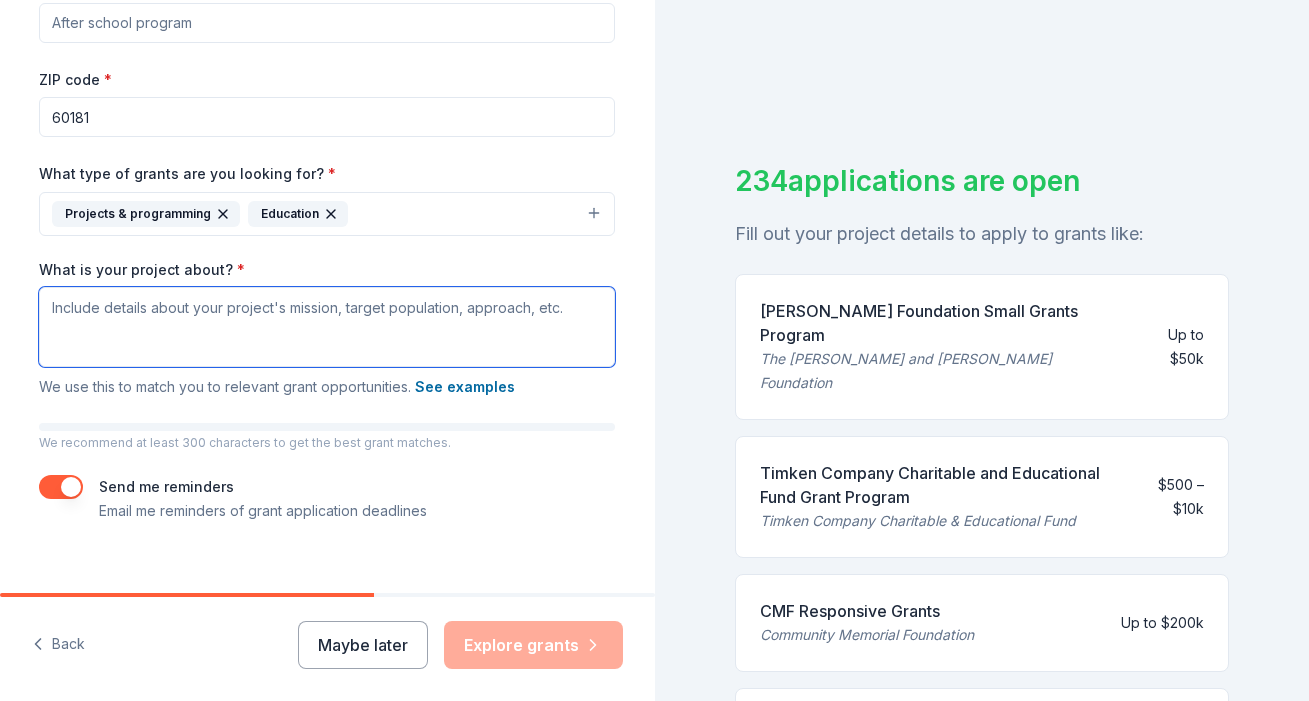 scroll, scrollTop: 336, scrollLeft: 0, axis: vertical 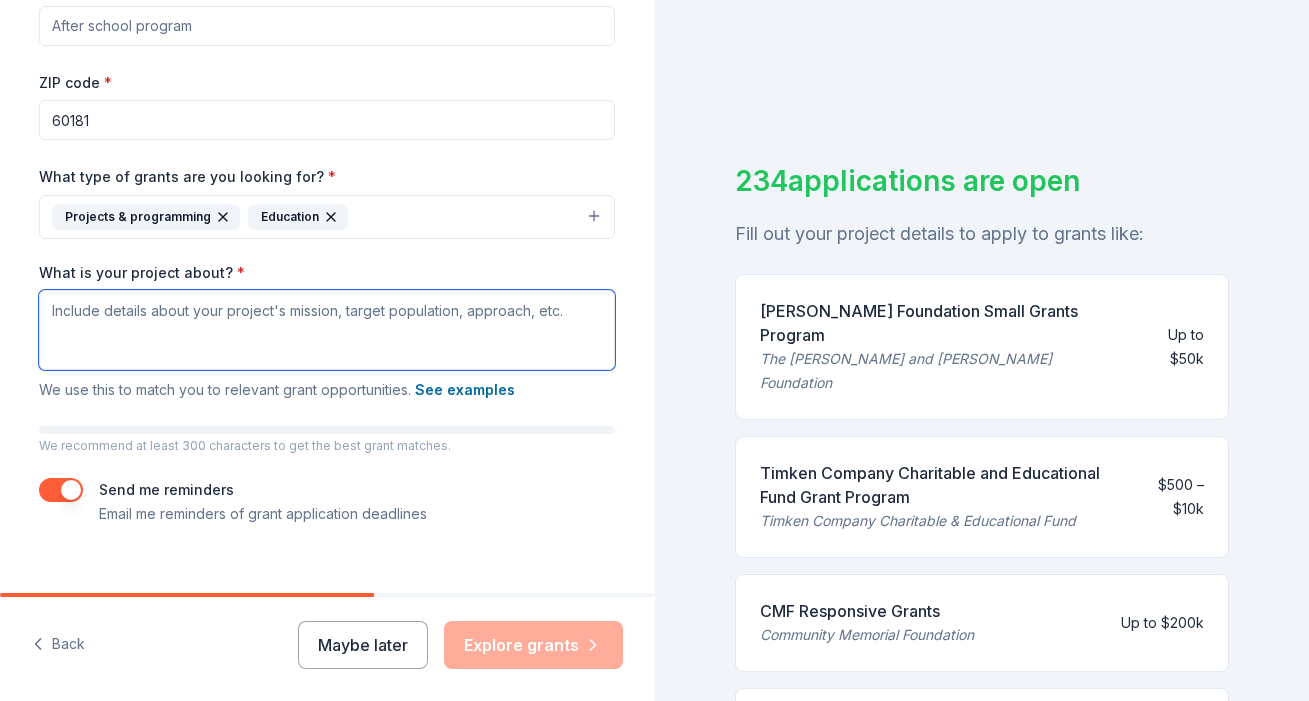click on "What is your project about? *" at bounding box center [327, 330] 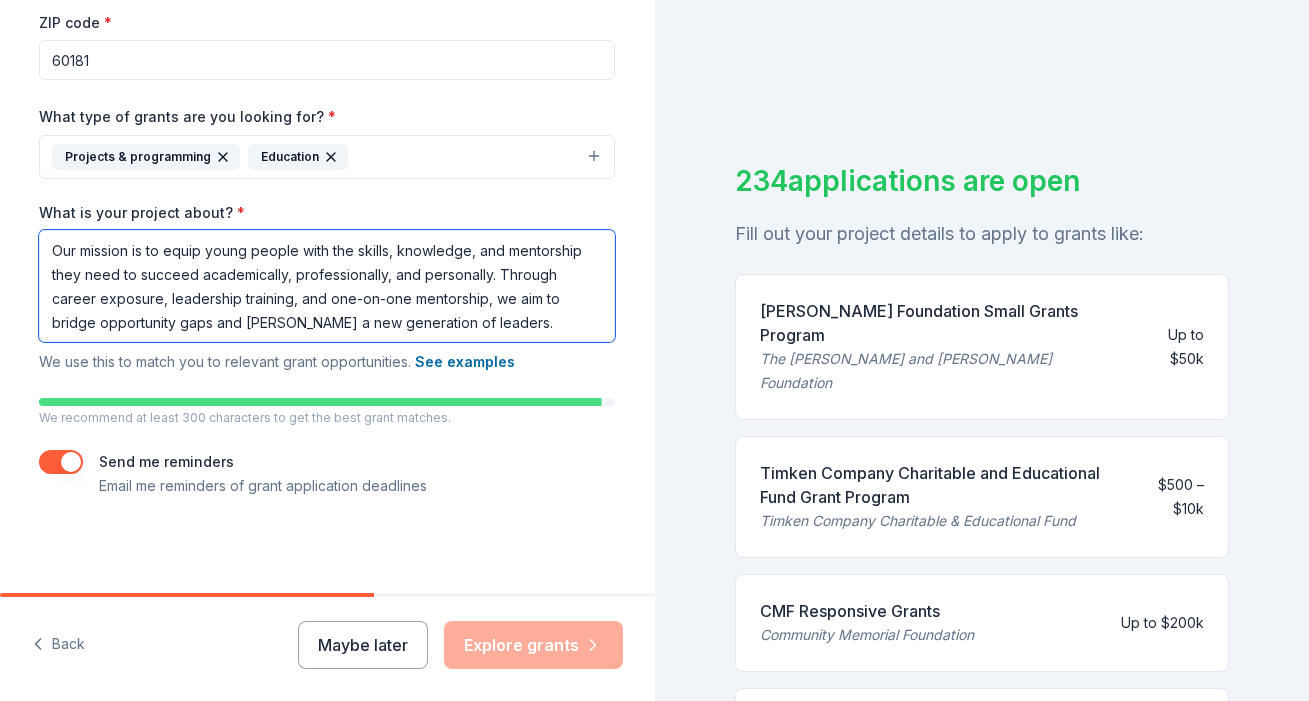 scroll, scrollTop: 395, scrollLeft: 0, axis: vertical 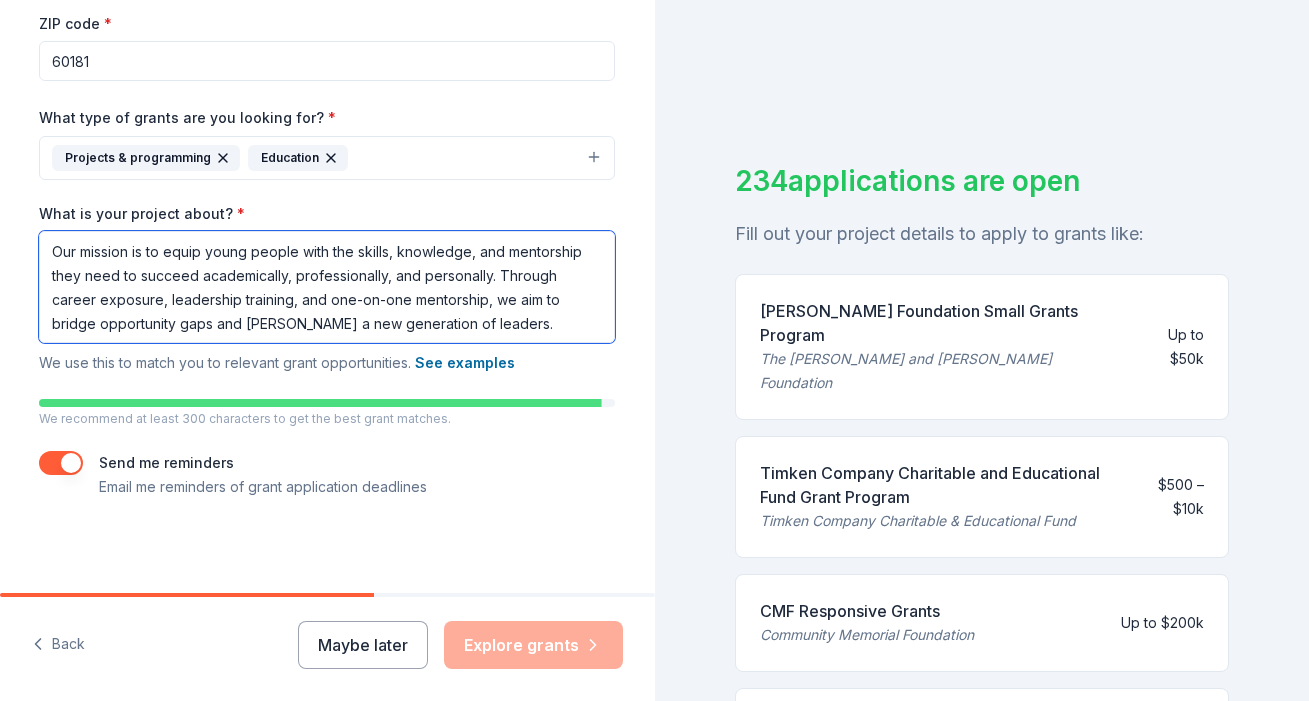 click on "Our mission is to equip young people with the skills, knowledge, and mentorship they need to succeed academically, professionally, and personally. Through career exposure, leadership training, and one-on-one mentorship, we aim to bridge opportunity gaps and [PERSON_NAME] a new generation of leaders." at bounding box center [327, 287] 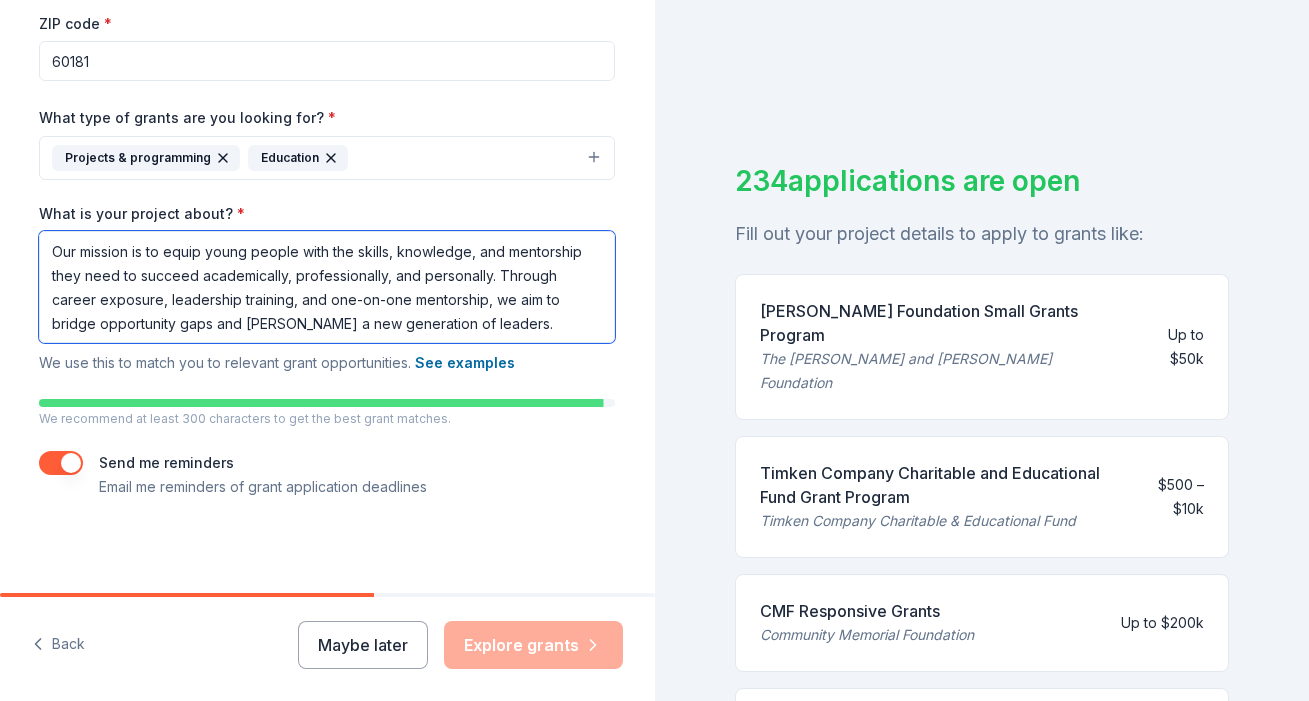 scroll, scrollTop: 363, scrollLeft: 0, axis: vertical 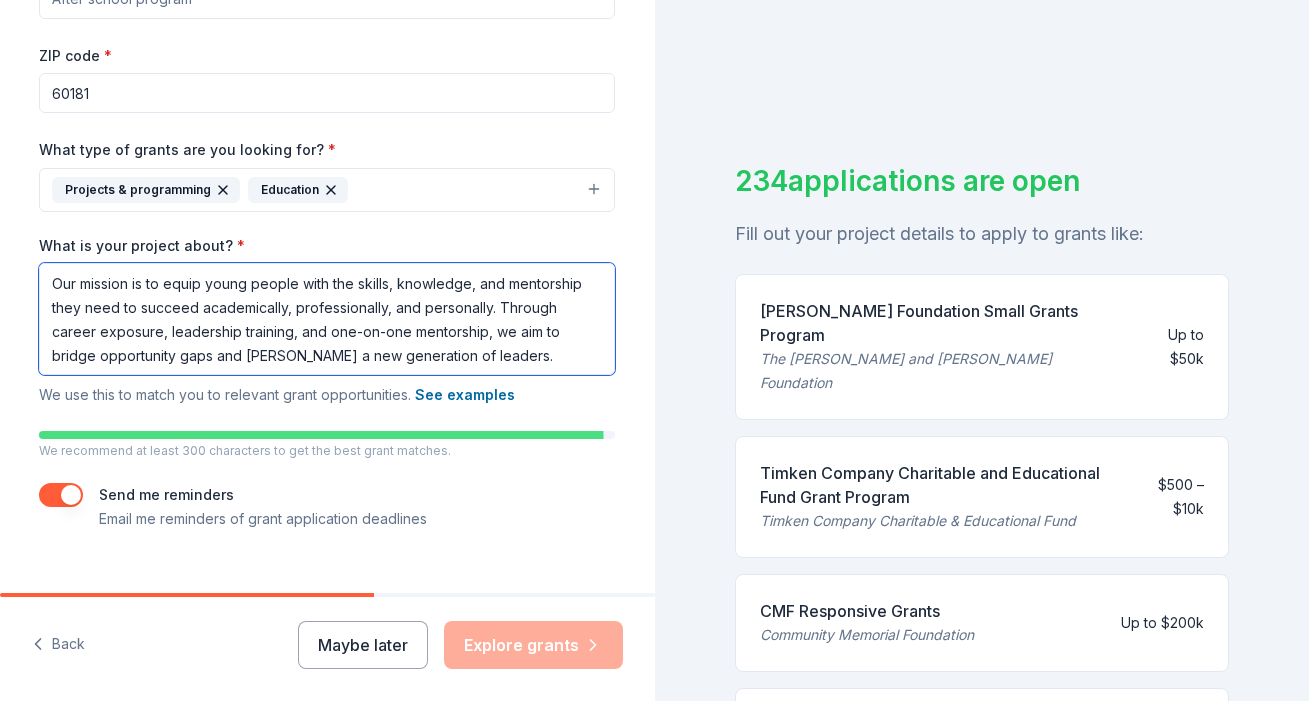 type on "Our mission is to equip young people with the skills, knowledge, and mentorship they need to succeed academically, professionally, and personally. Through career exposure, leadership training, and one-on-one mentorship, we aim to bridge opportunity gaps and [PERSON_NAME] a new generation of leaders." 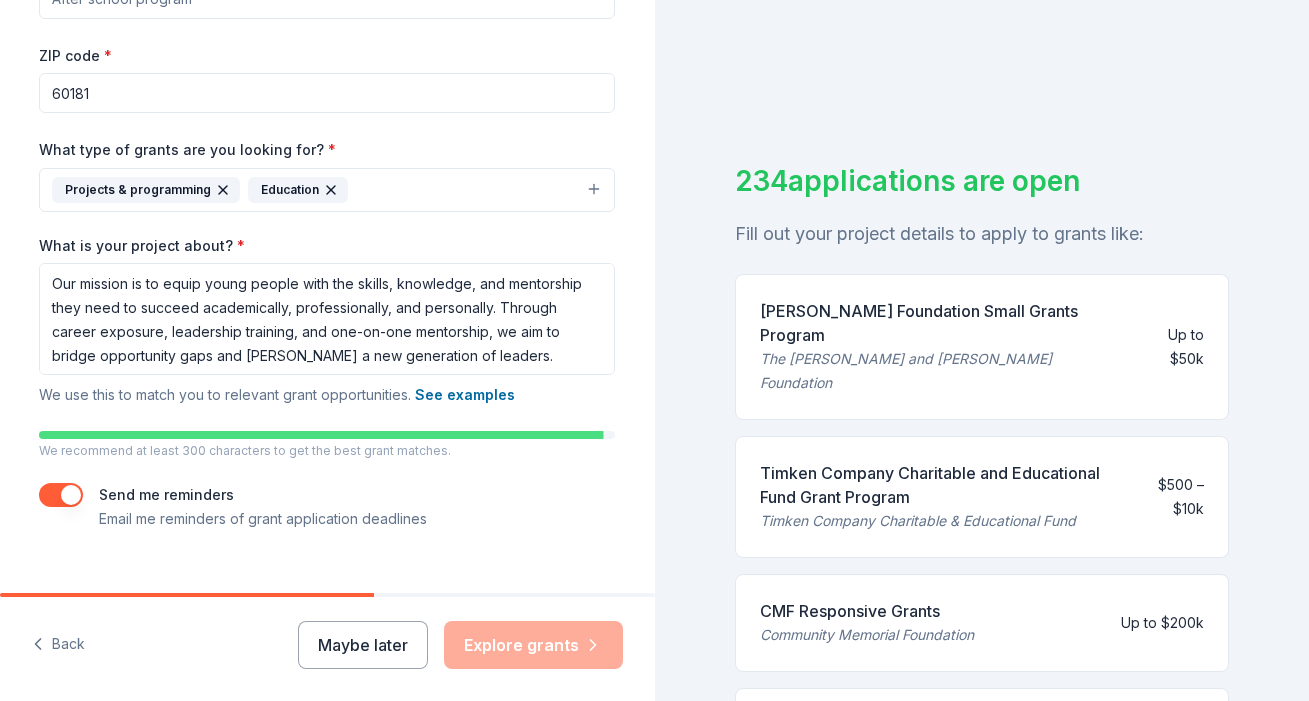 click at bounding box center [61, 495] 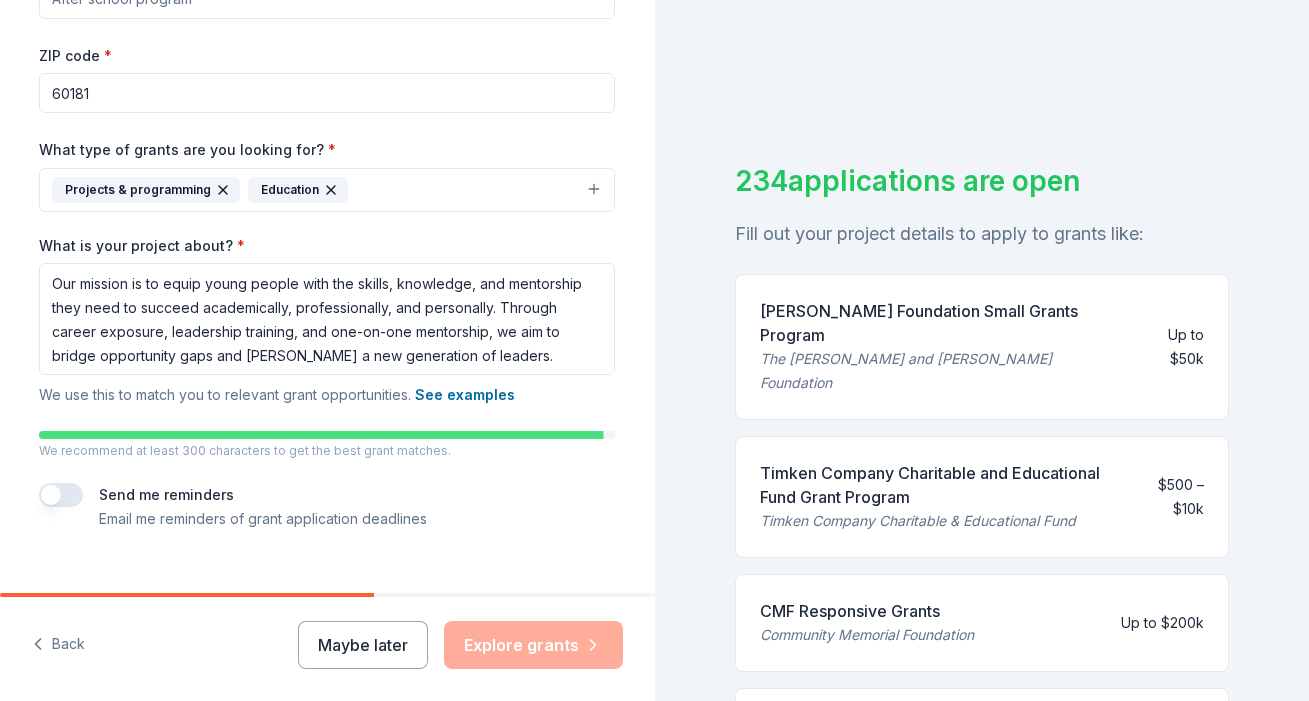 click at bounding box center [61, 495] 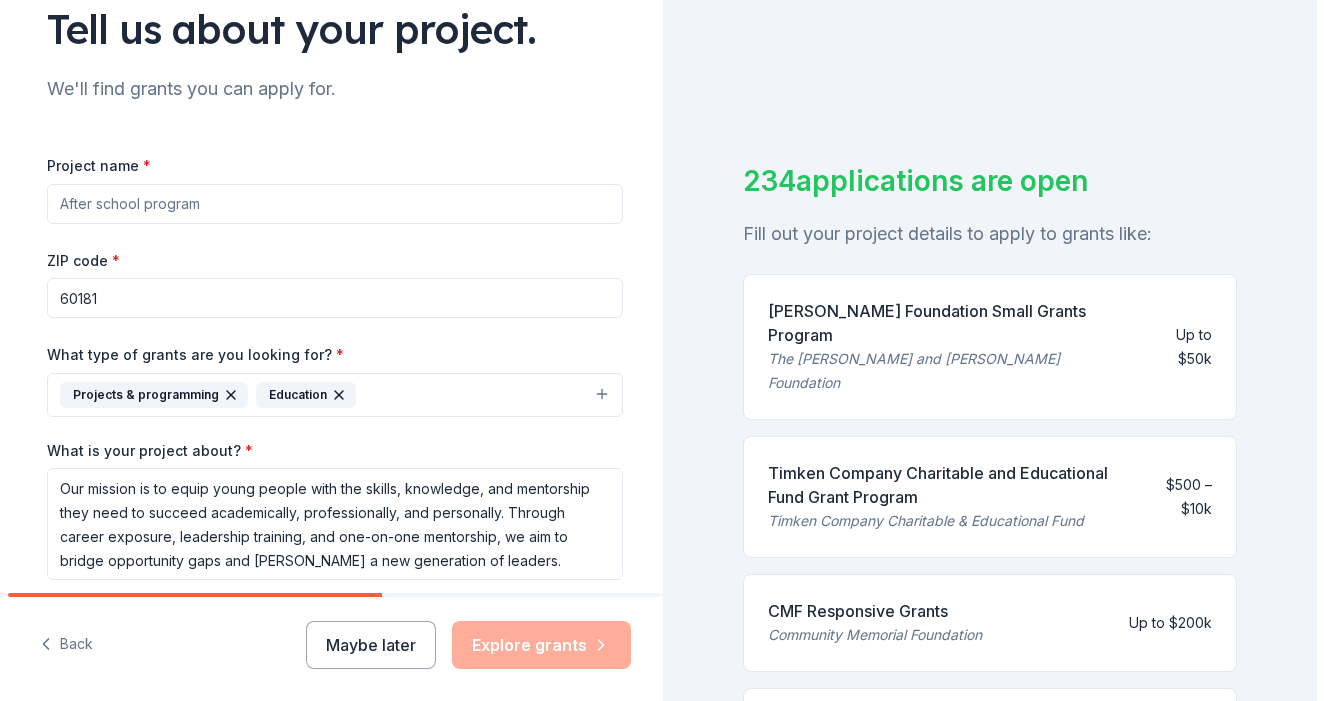 scroll, scrollTop: 157, scrollLeft: 0, axis: vertical 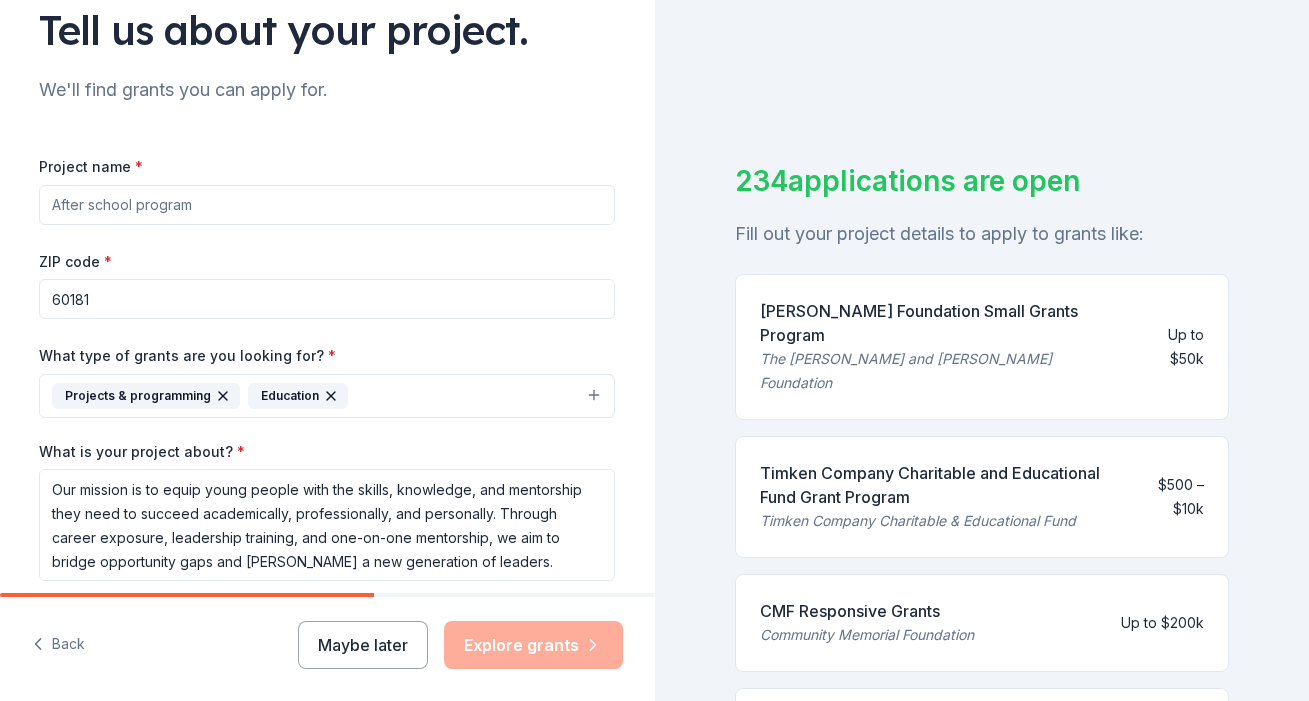 drag, startPoint x: 186, startPoint y: 217, endPoint x: 40, endPoint y: 197, distance: 147.3635 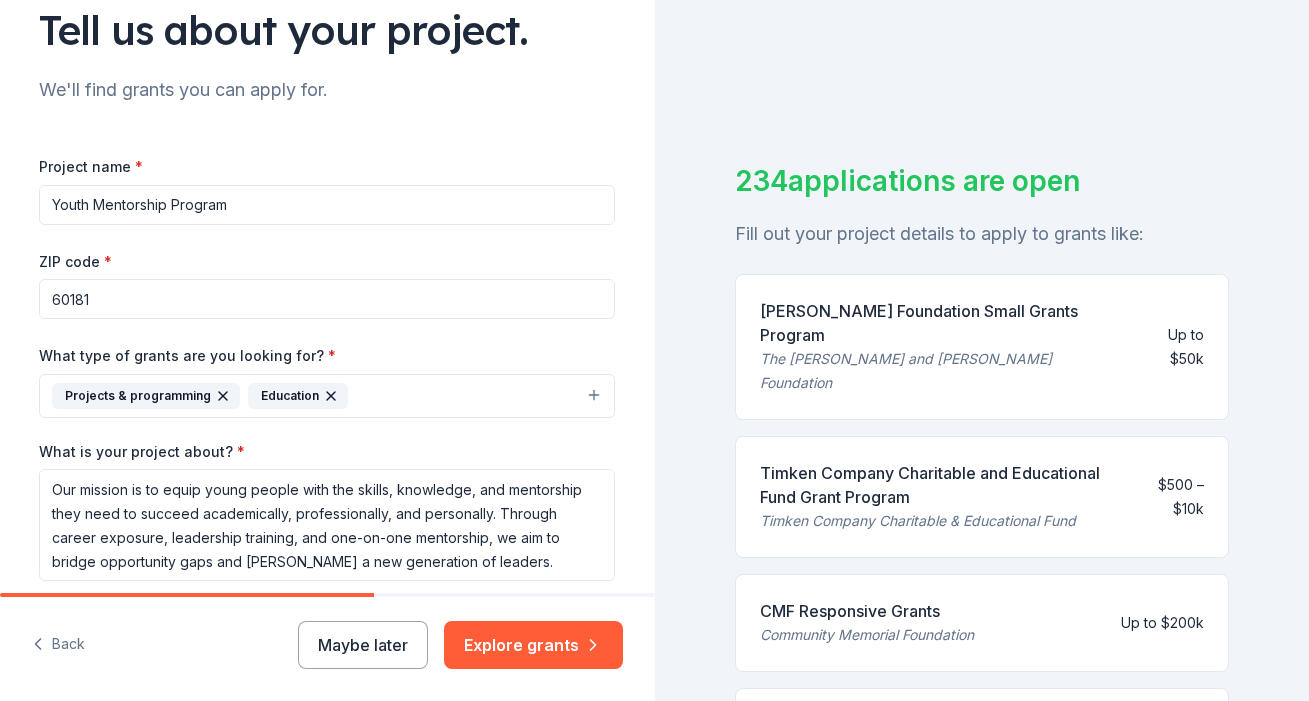 click on "Youth Mentorship Program" at bounding box center (327, 205) 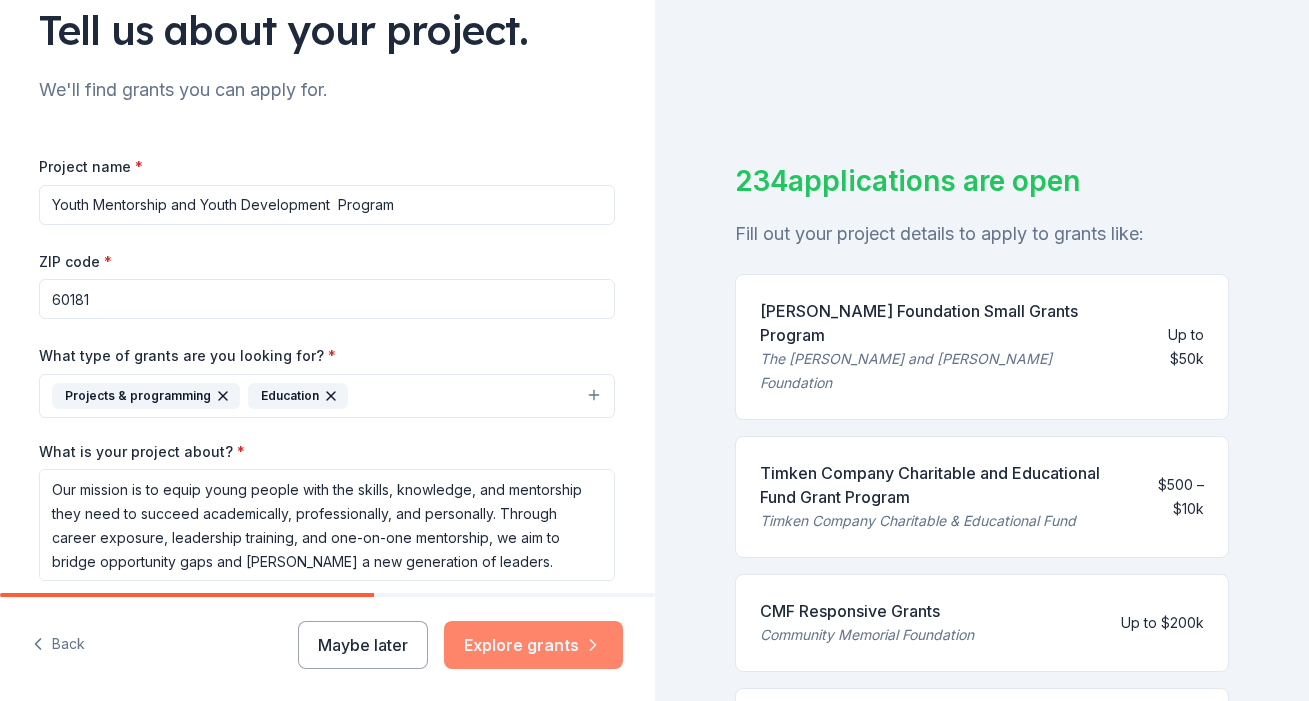 type on "Youth Mentorship and Youth Development  Program" 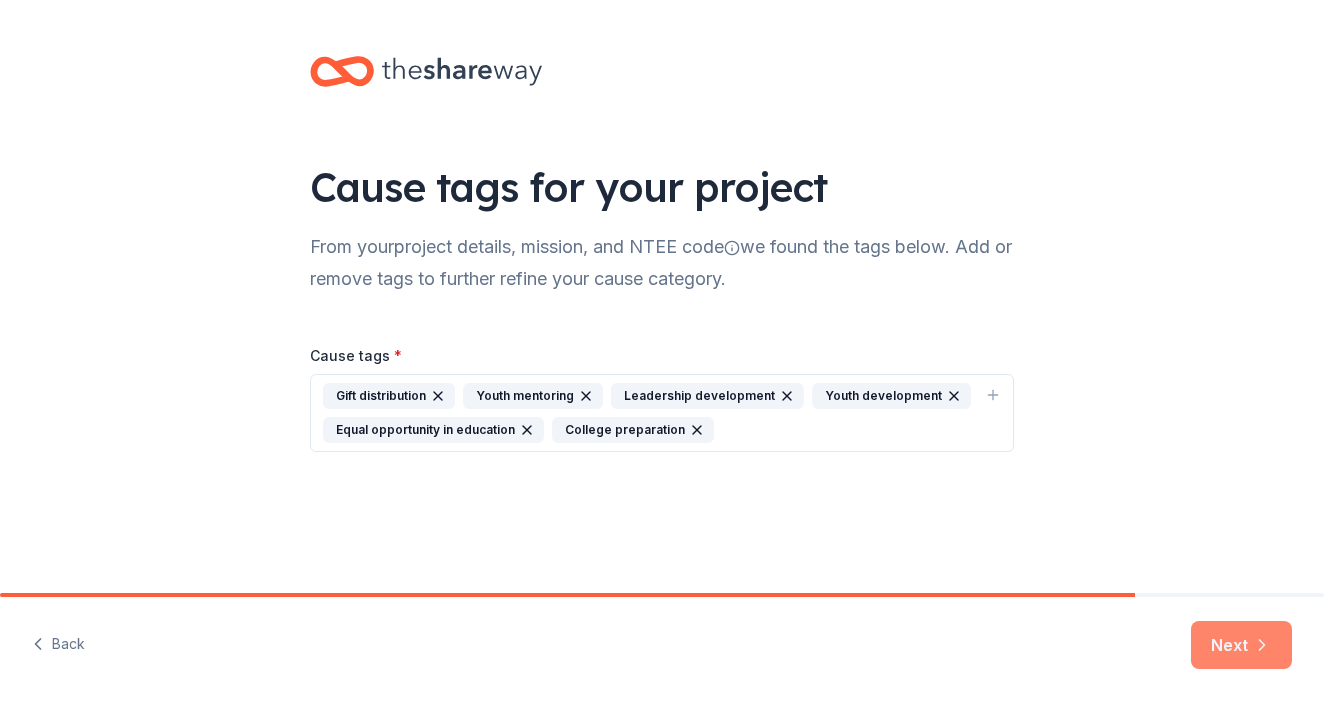 click 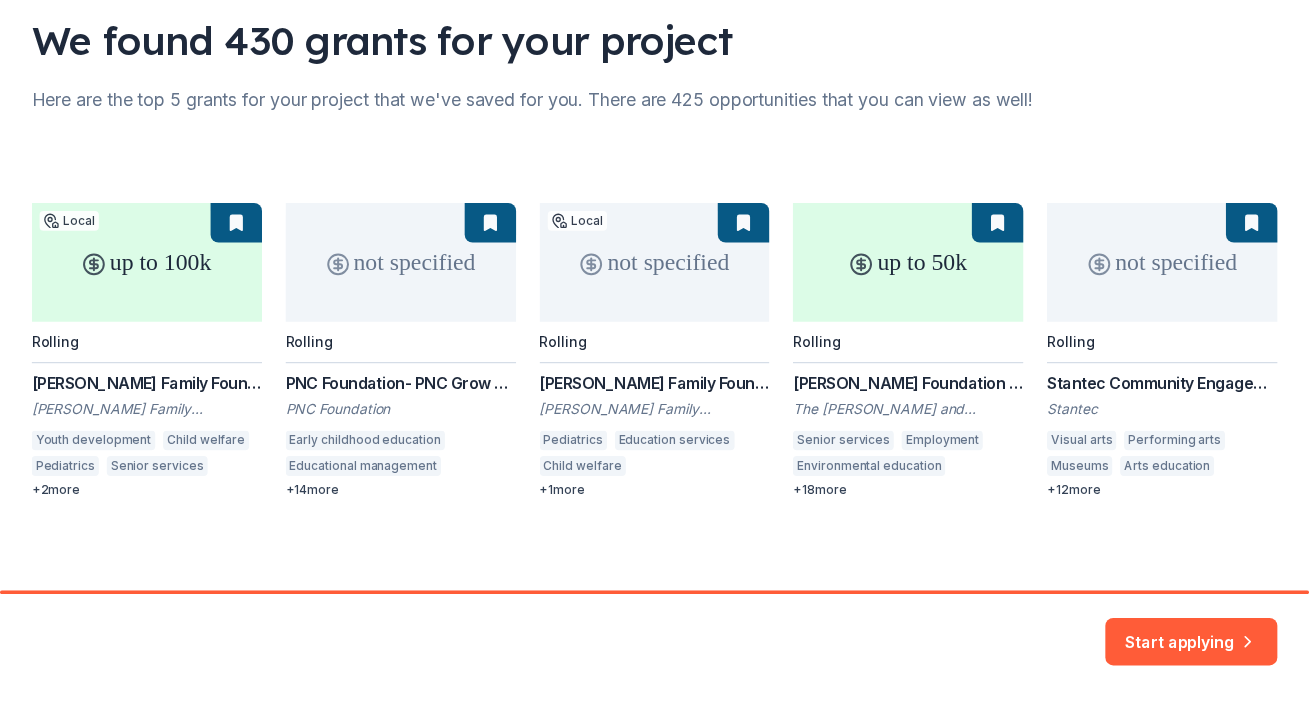 scroll, scrollTop: 148, scrollLeft: 0, axis: vertical 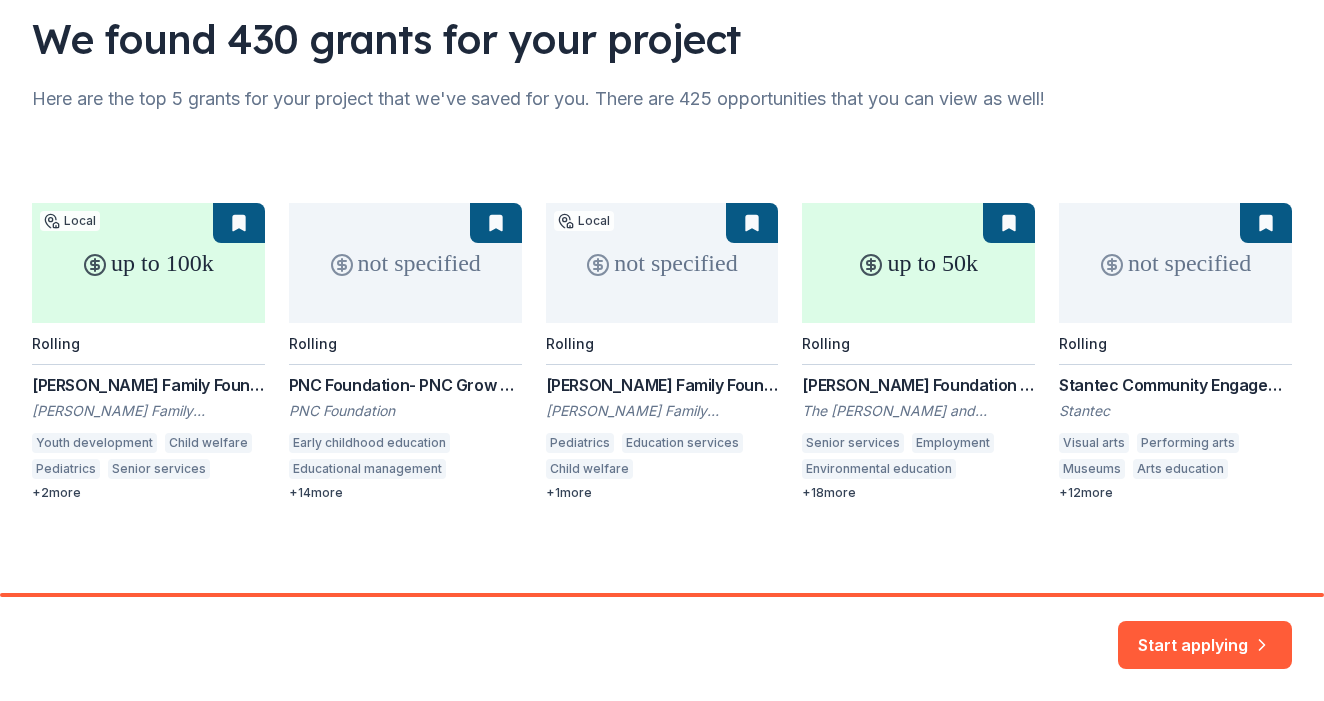click on "up to 100k Local Rolling [PERSON_NAME] Family Foundation [PERSON_NAME] Family Foundation Youth development Child welfare Pediatrics Senior services Employment Vocational education +  2  more not specified Rolling PNC Foundation- PNC Grow Up Great PNC Foundation Early childhood education Educational management Arts education Human services Arts and culture Microfinance Health care access Equal opportunity in education Housing development Home ownership STEM education Employment Parent-teacher involvement Community and economic development Basic and emergency aid Business and industry +  14  more not specified Local Rolling [PERSON_NAME] Family Foundation [PERSON_NAME] Family Foundation Pediatrics Education services Child welfare College preparation Equal opportunity in education +  1  more up to 50k Rolling [PERSON_NAME] Foundation Small Grants Program The [PERSON_NAME] and [PERSON_NAME] Foundation Senior services Employment Environmental education Military veterans Out-of-school learning Health care access College preparation +  18" at bounding box center [662, 352] 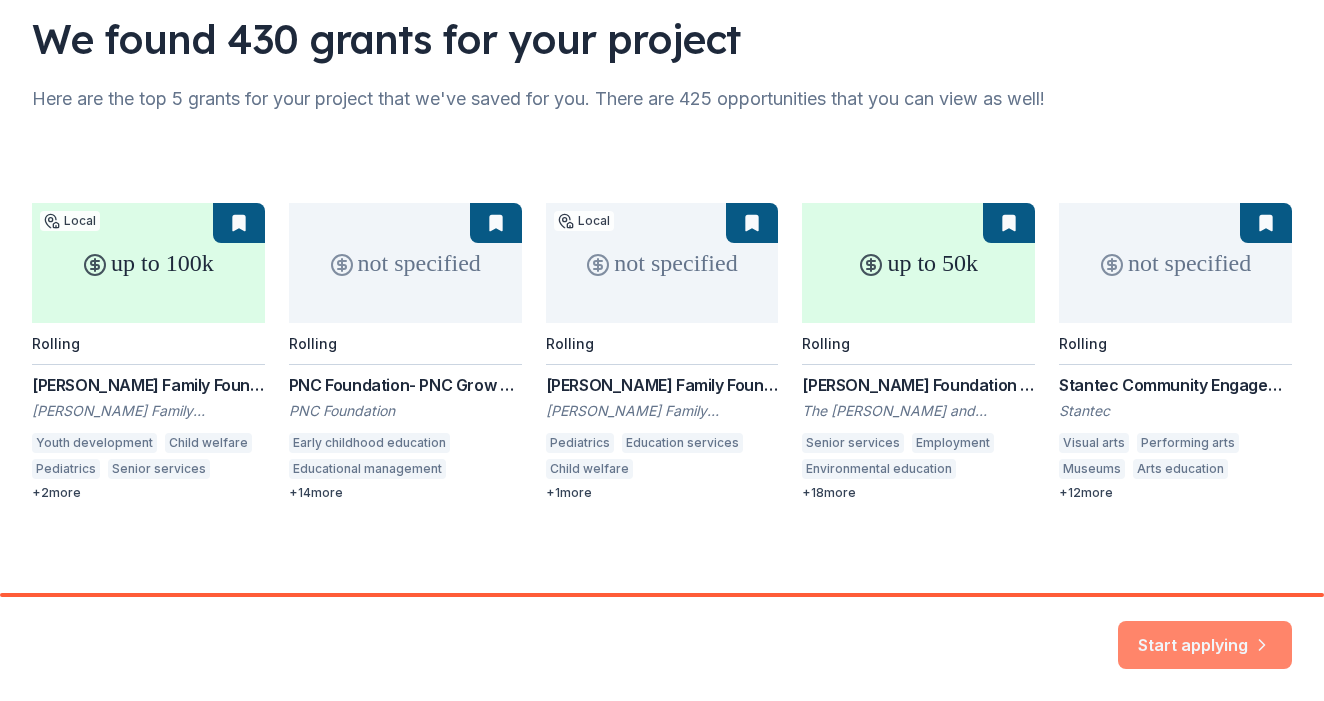 click on "Start applying" at bounding box center (1205, 634) 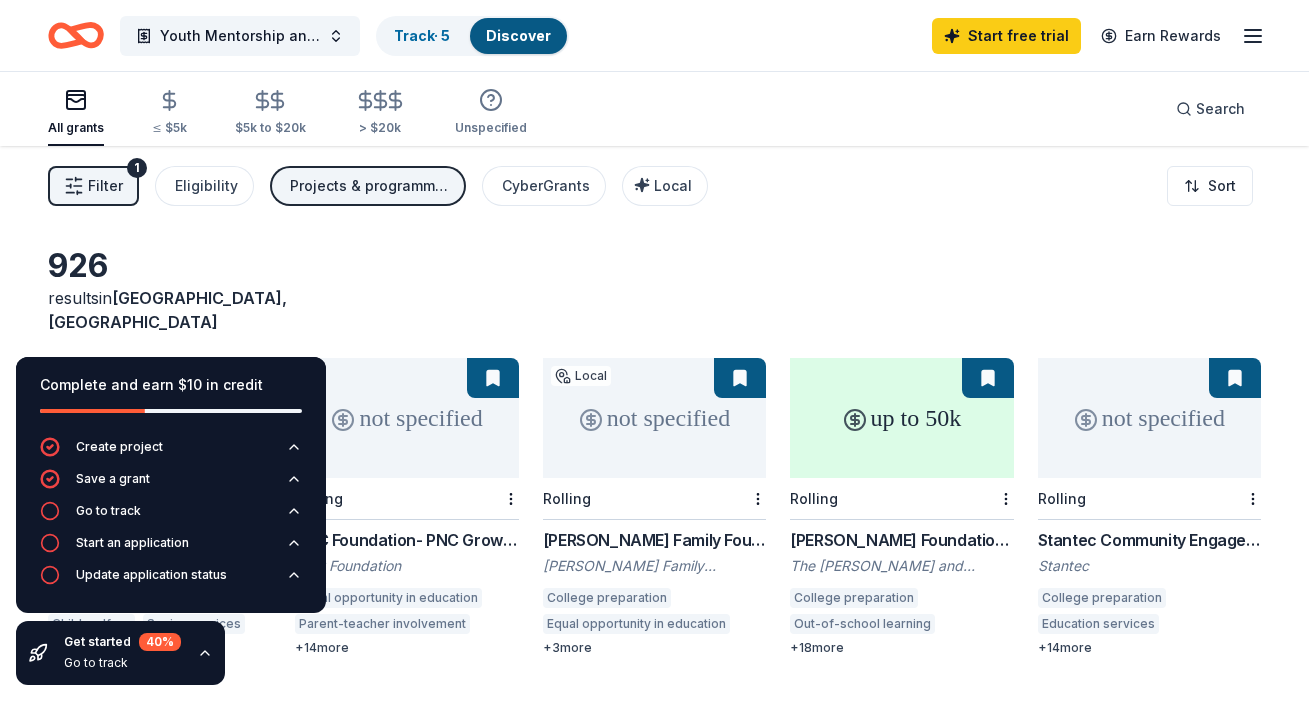 click on "926 results  in  [GEOGRAPHIC_DATA], [GEOGRAPHIC_DATA]" at bounding box center (654, 290) 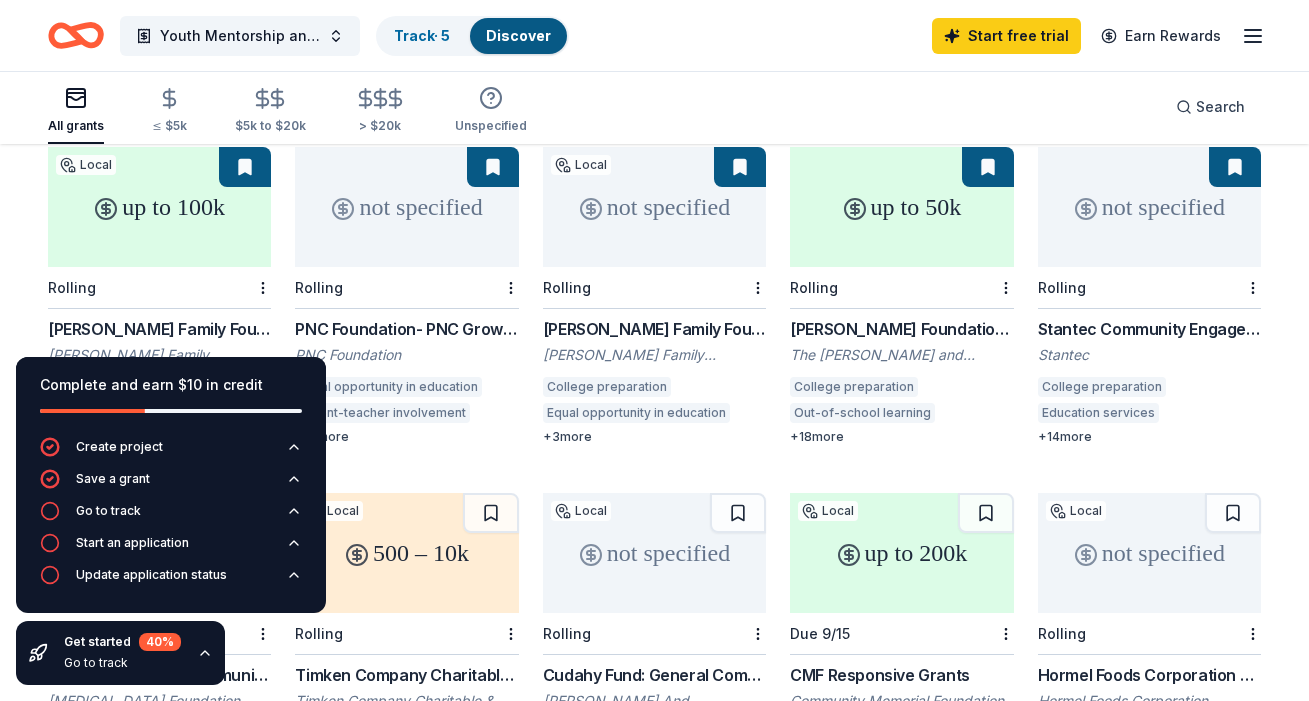 scroll, scrollTop: 211, scrollLeft: 0, axis: vertical 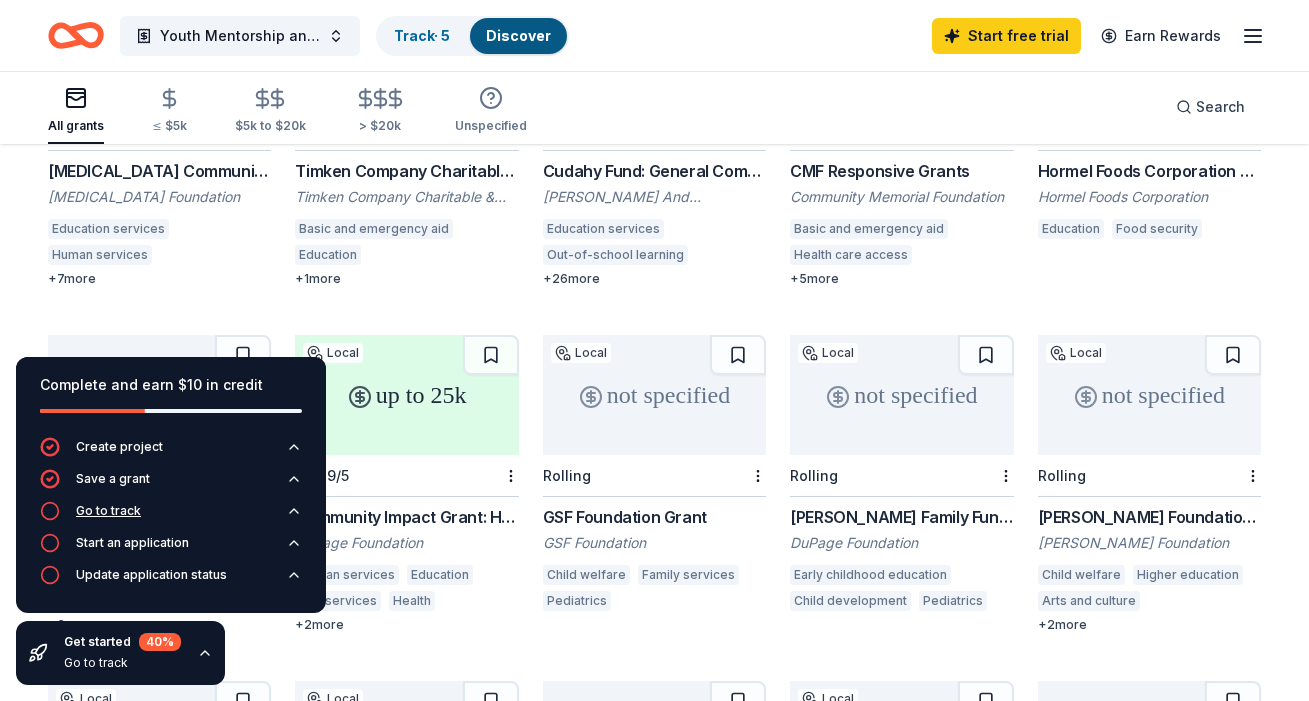 click on "Go to track" at bounding box center [108, 511] 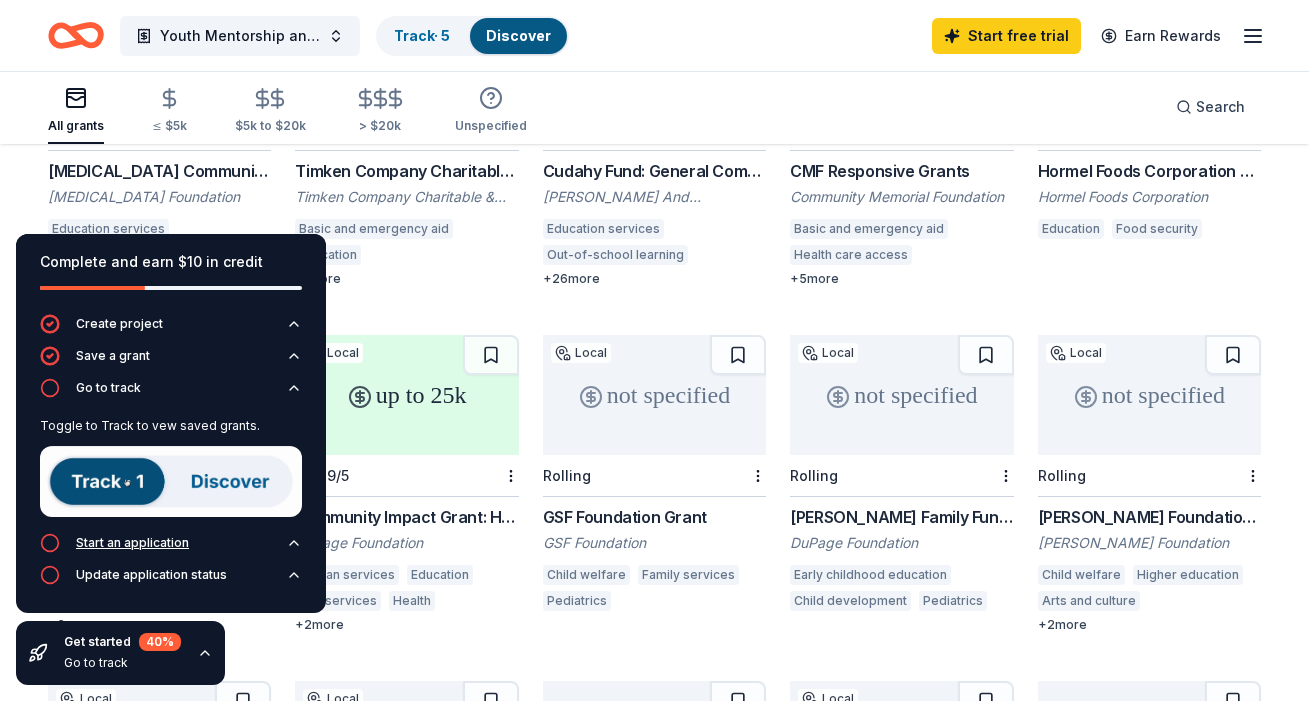 click on "Start an application" at bounding box center [132, 543] 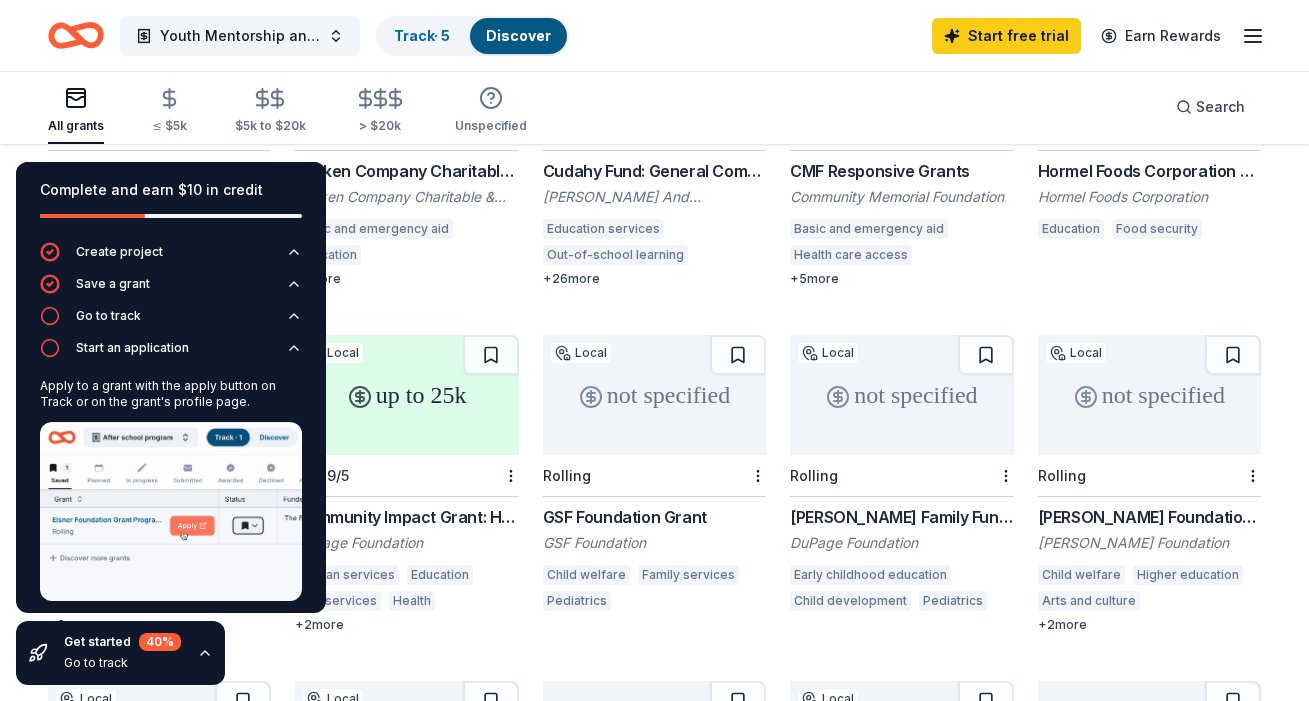 click on "Create project Save a grant Go to track Start an application Apply to a grant with the apply button on Track or on the grant's profile page. Update application status" at bounding box center (171, 453) 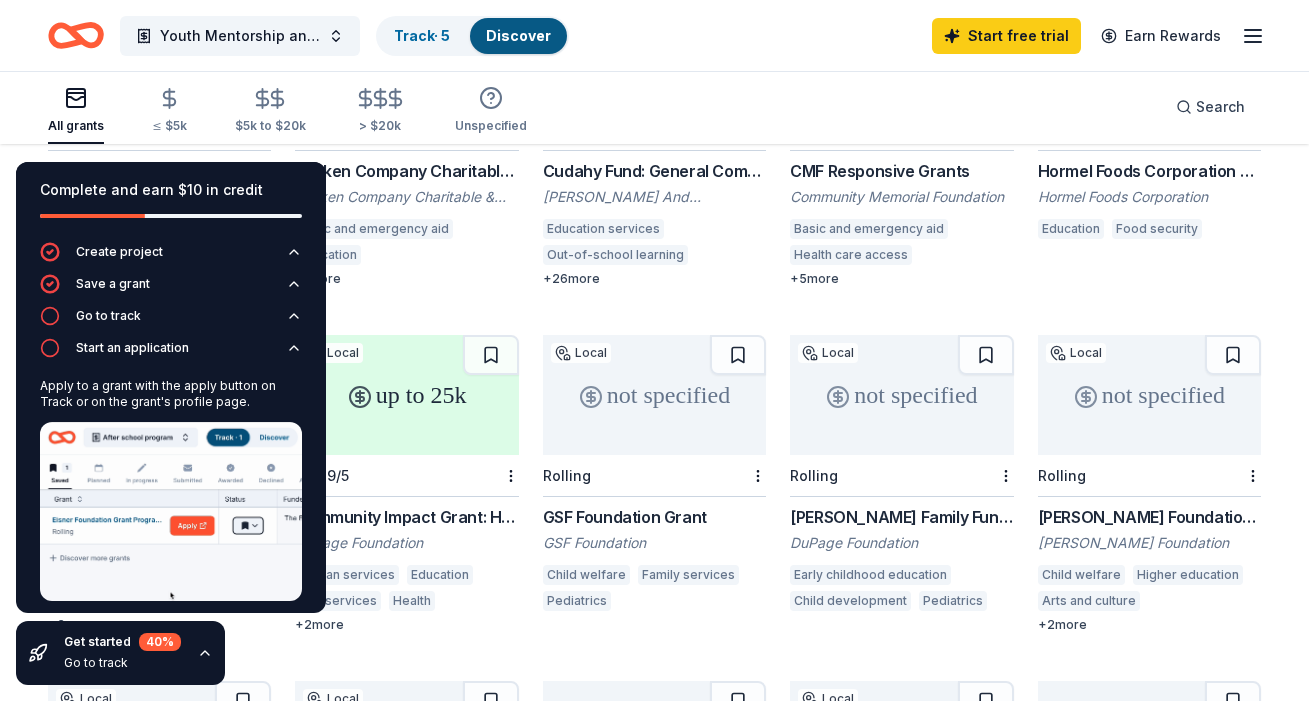 click on "All grants ≤ $5k $5k to $20k > $20k Unspecified Search" at bounding box center [654, 107] 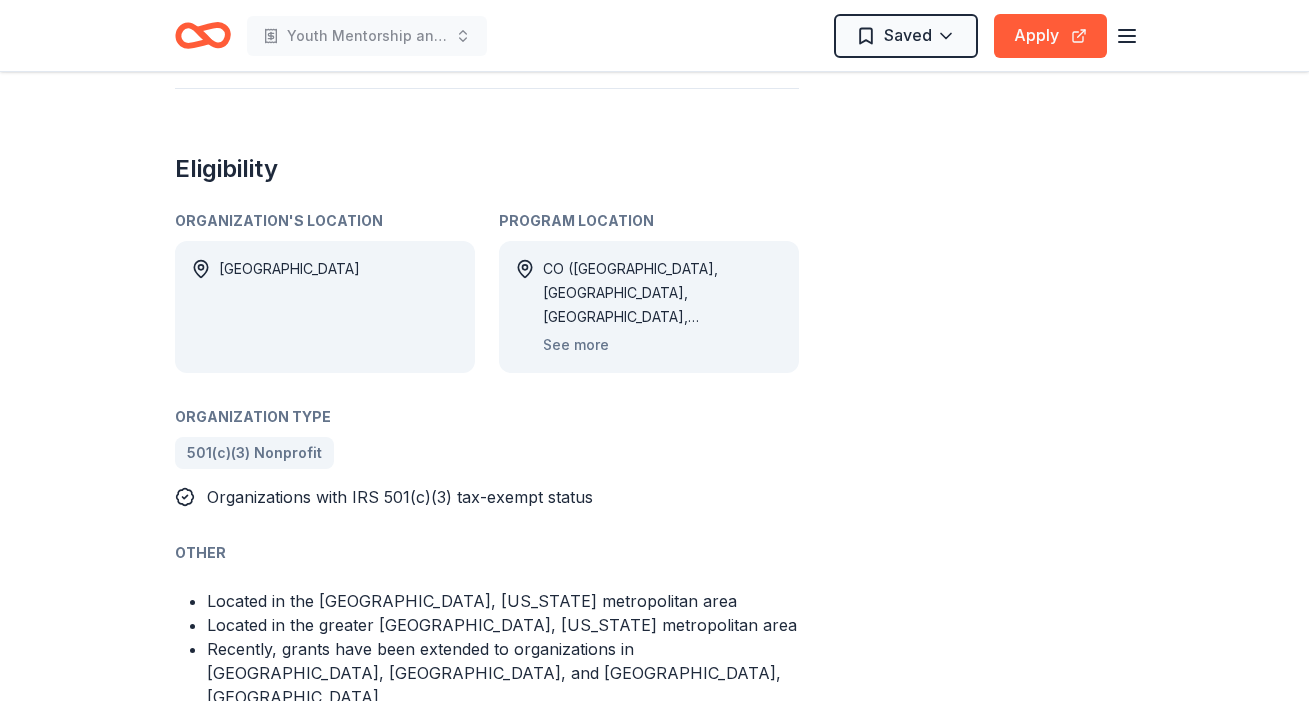 scroll, scrollTop: 1010, scrollLeft: 0, axis: vertical 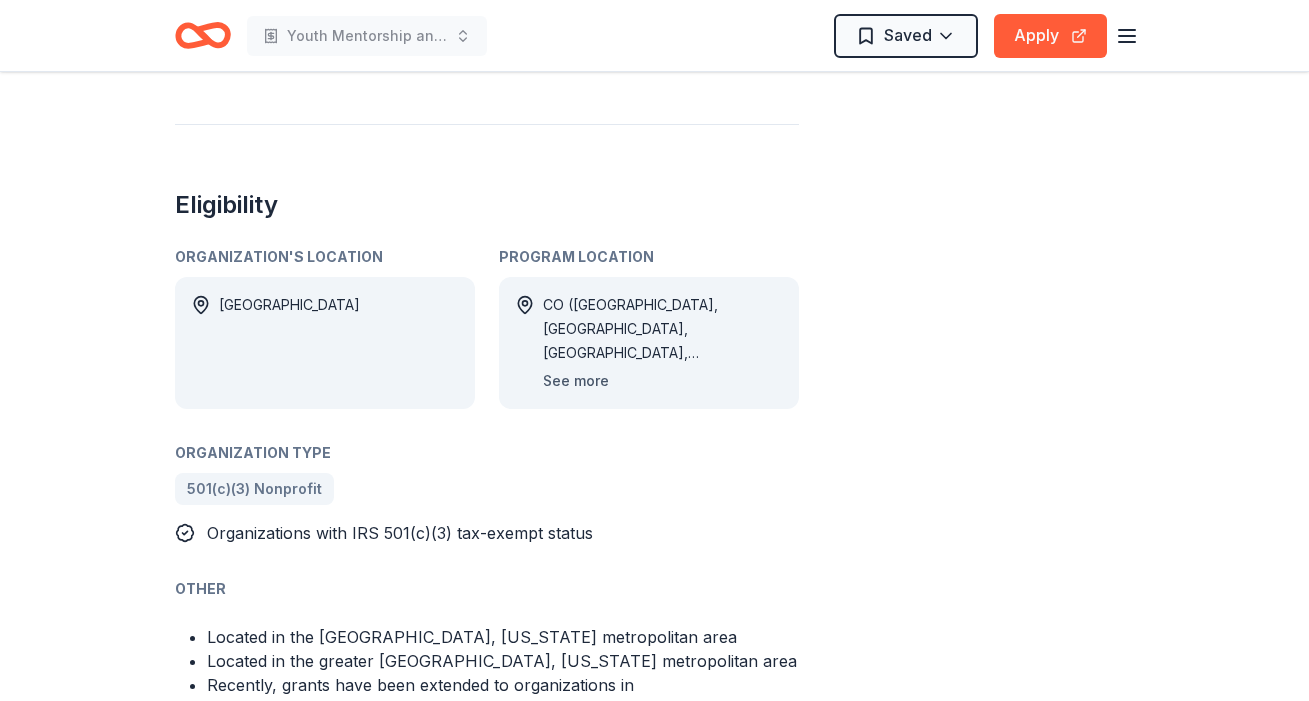 click on "See more" at bounding box center [576, 381] 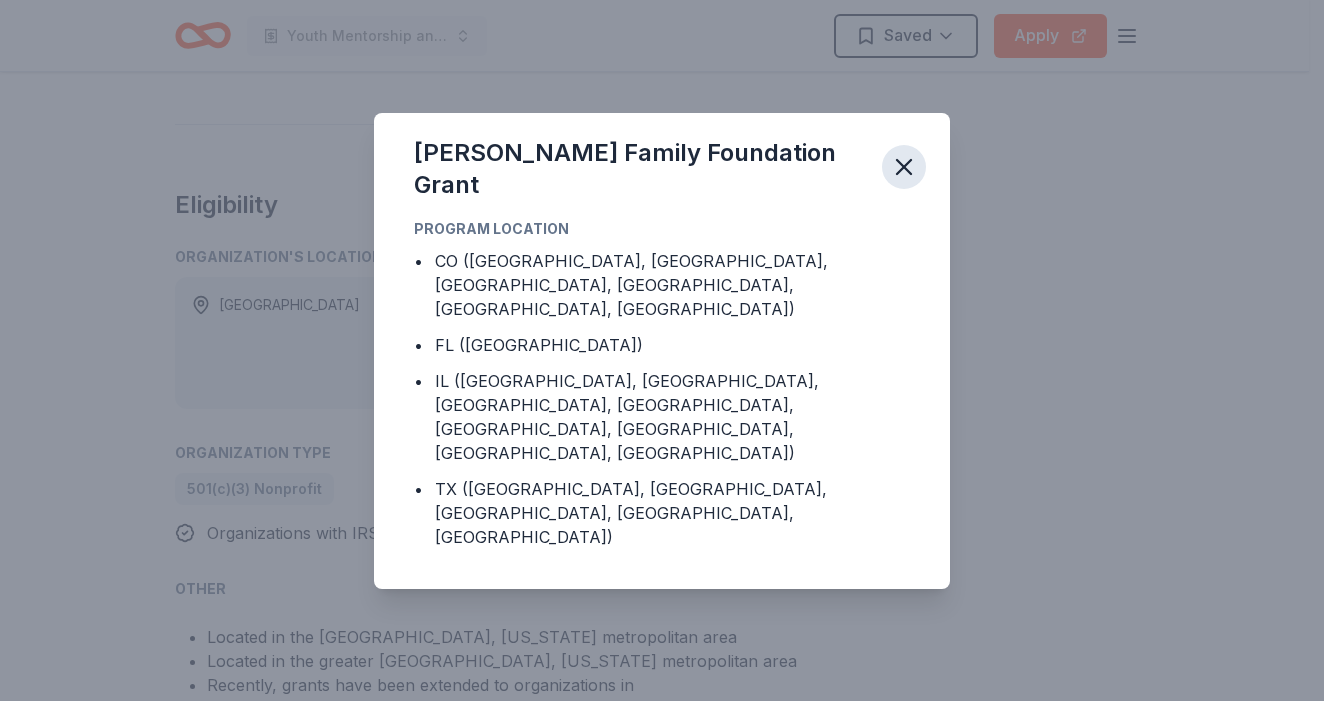 click 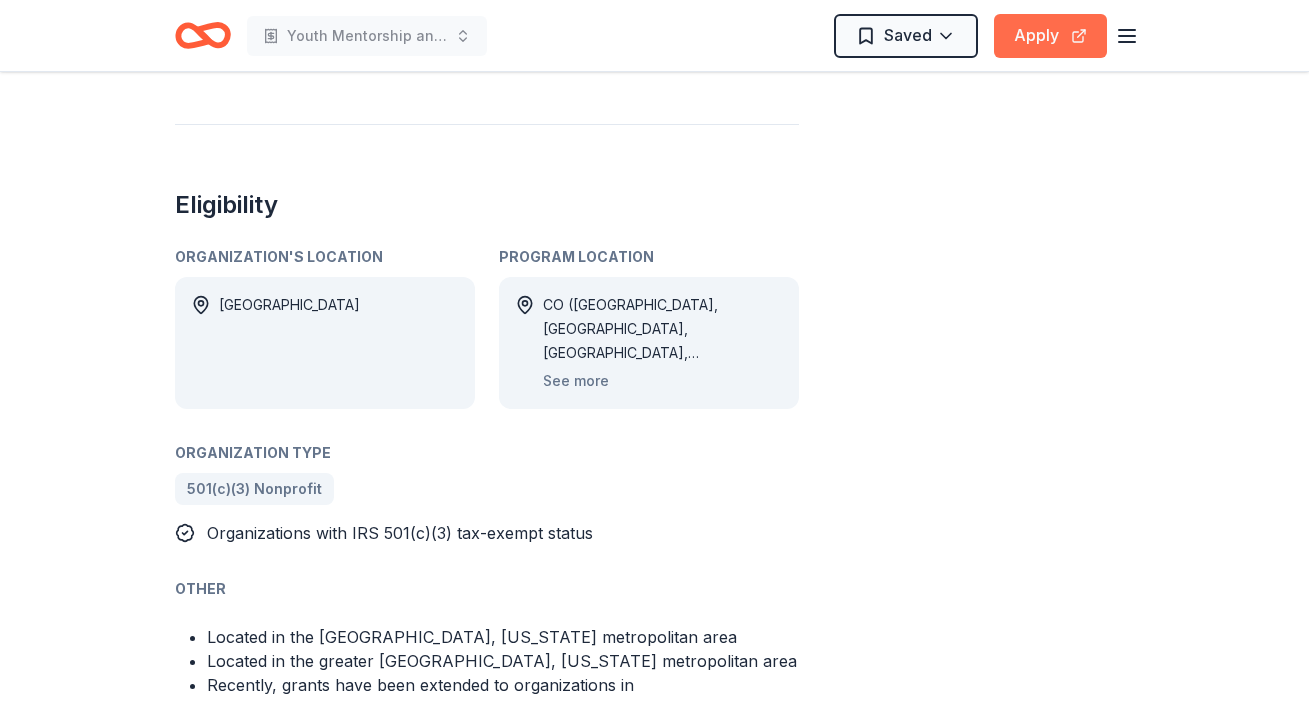 click on "Apply" at bounding box center [1050, 36] 